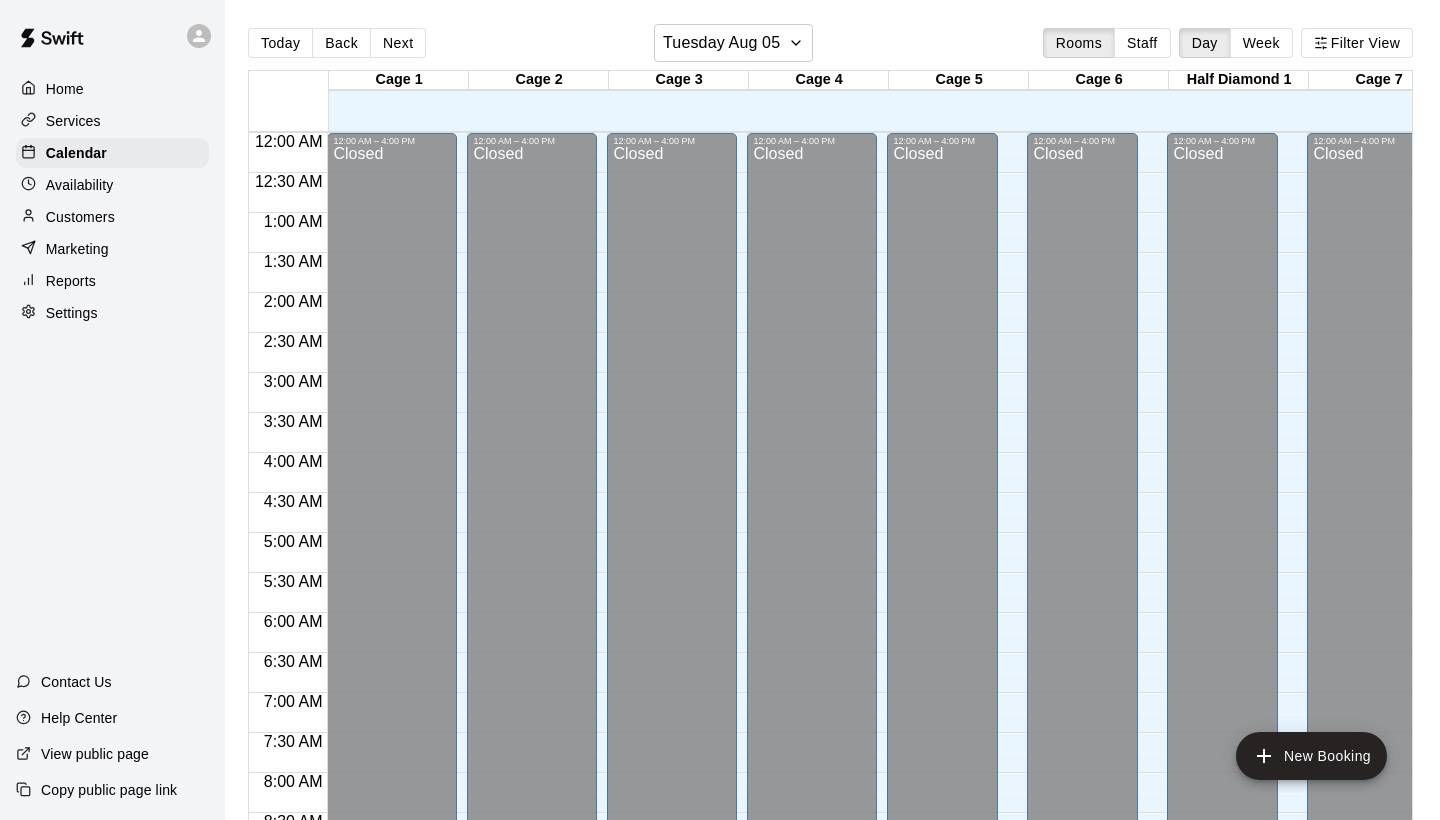 scroll, scrollTop: 0, scrollLeft: 0, axis: both 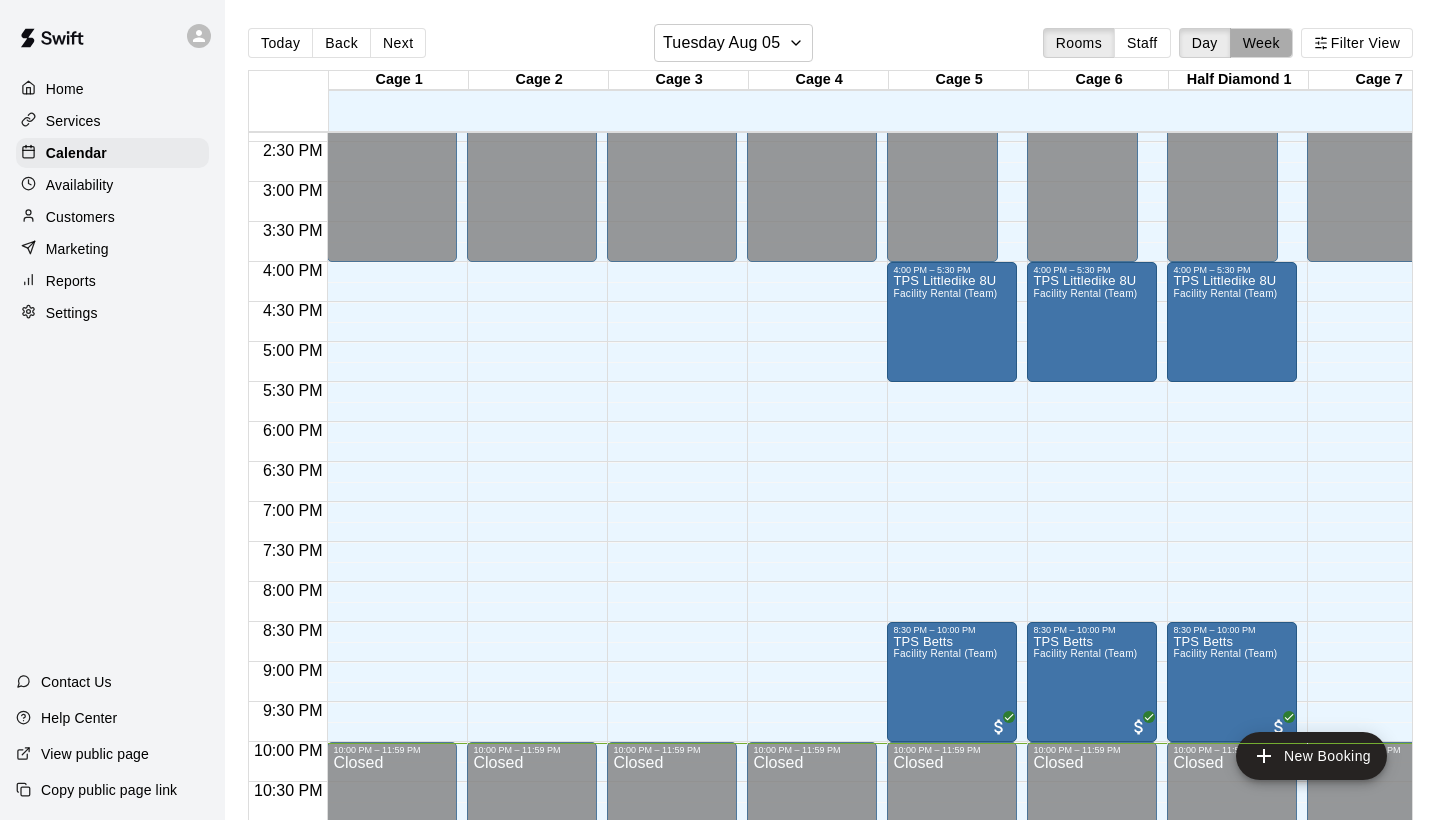 click on "Week" at bounding box center (1261, 43) 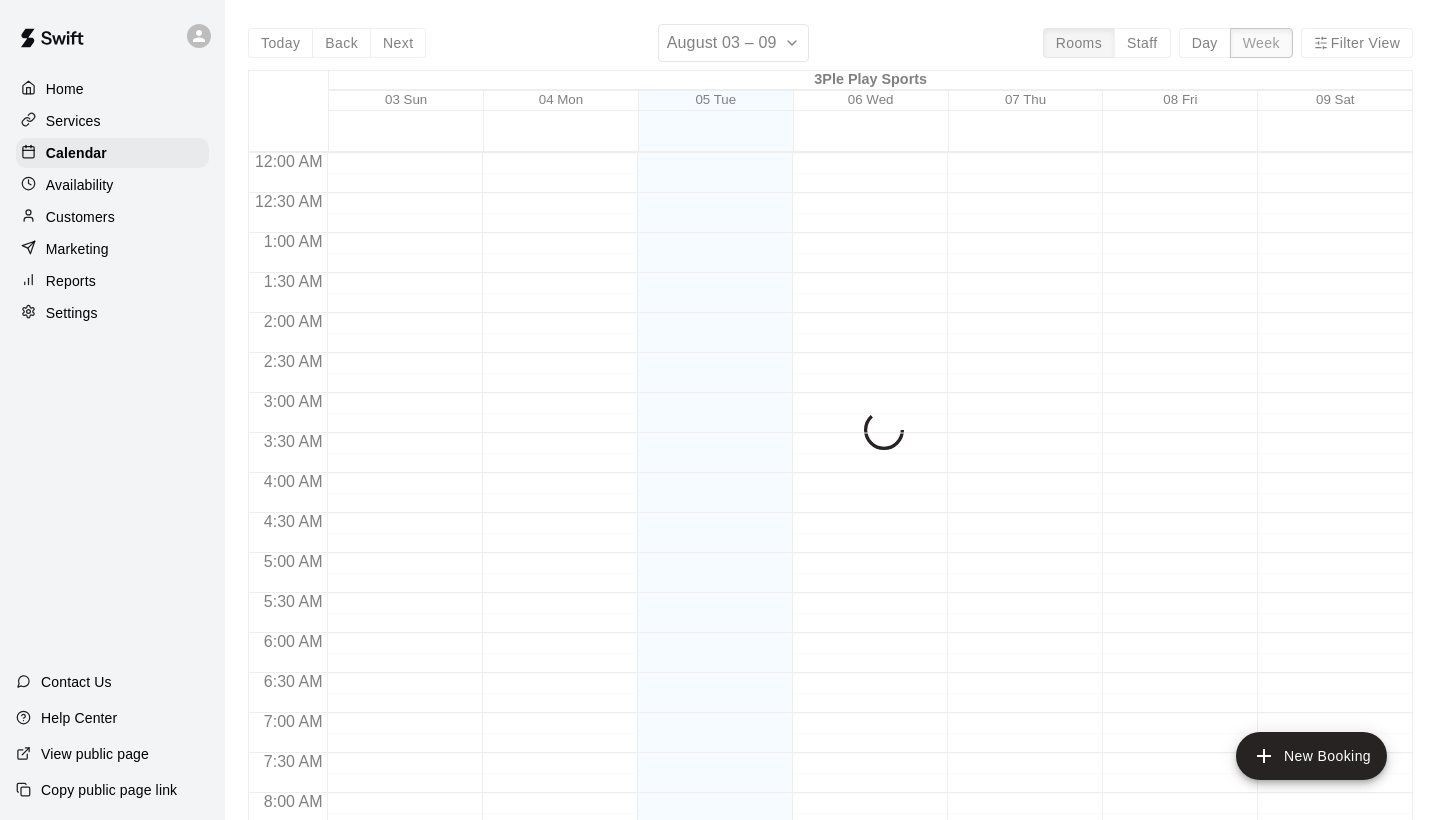 scroll, scrollTop: 1231, scrollLeft: 0, axis: vertical 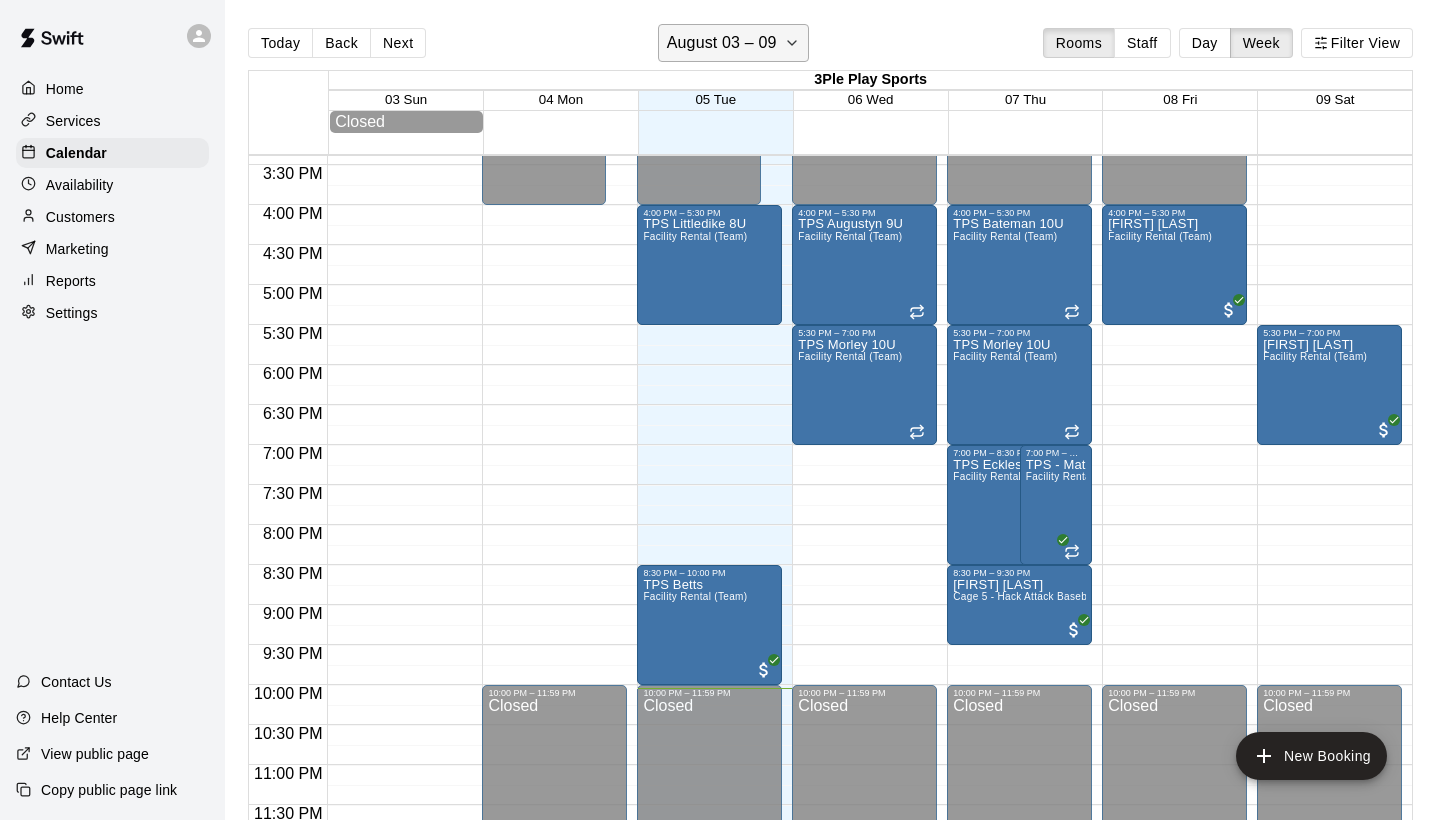 click on "August 03 – 09" at bounding box center (734, 43) 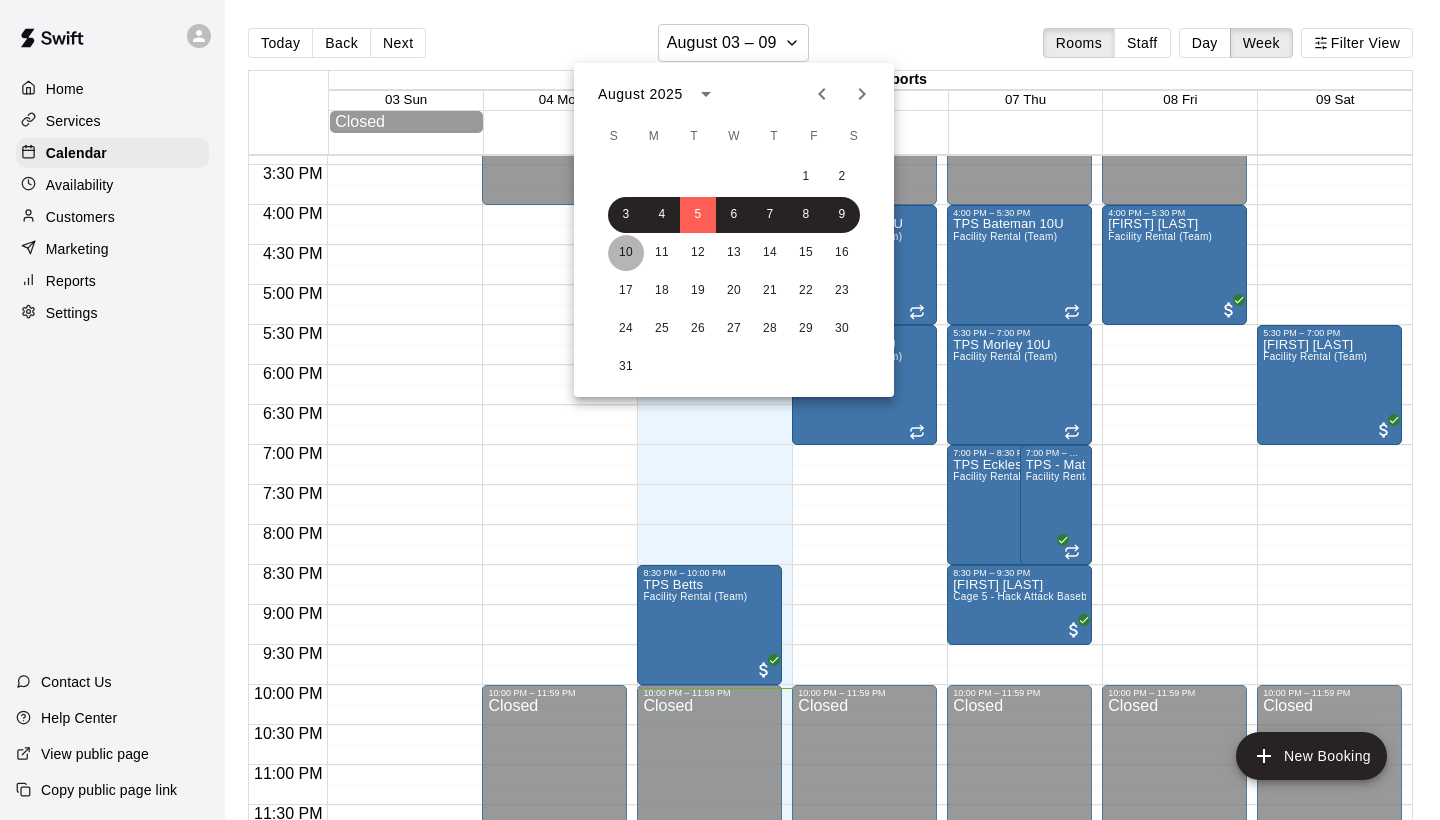 click on "10" at bounding box center (626, 253) 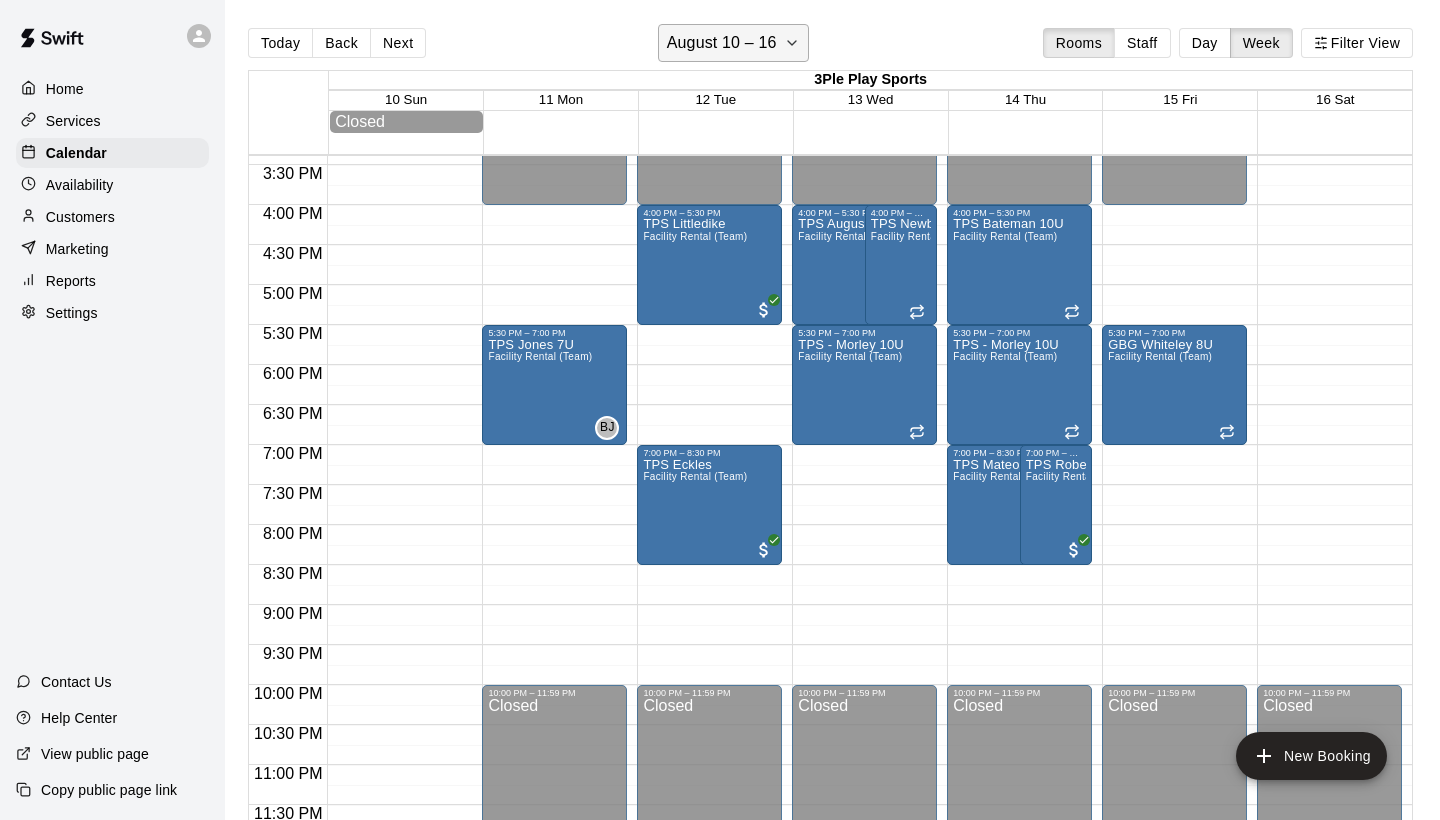 click 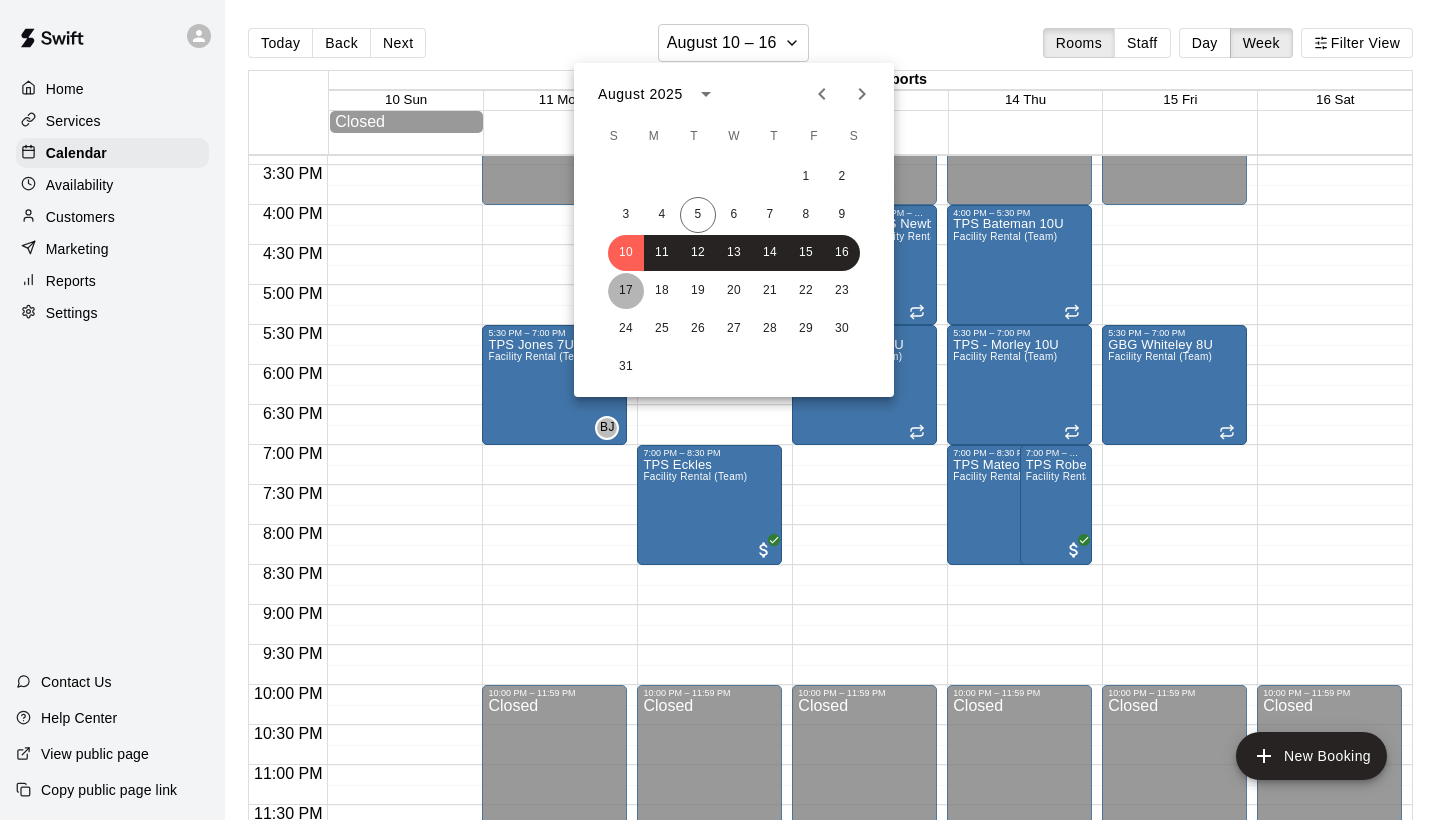 click on "17" at bounding box center (626, 291) 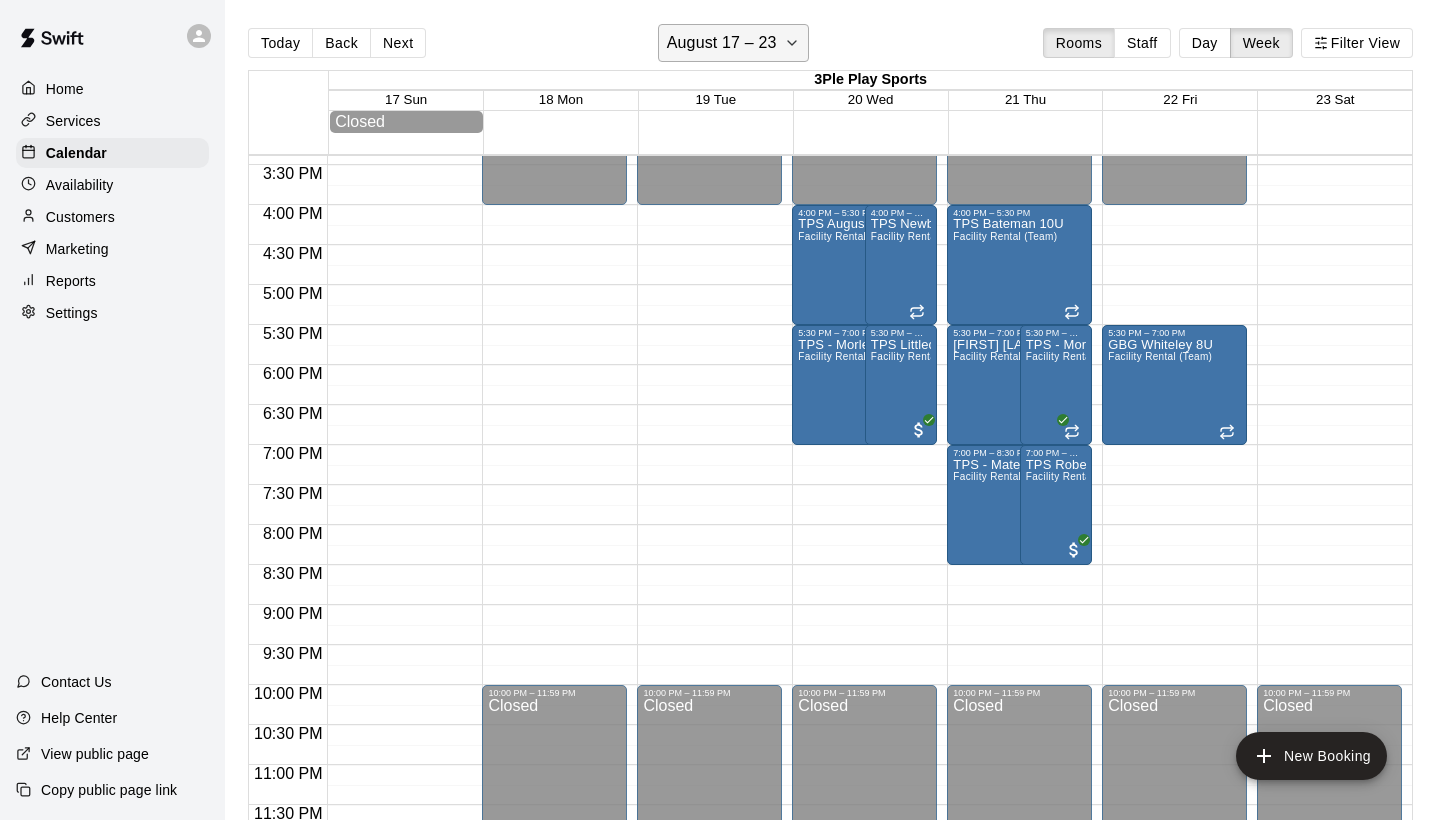 click 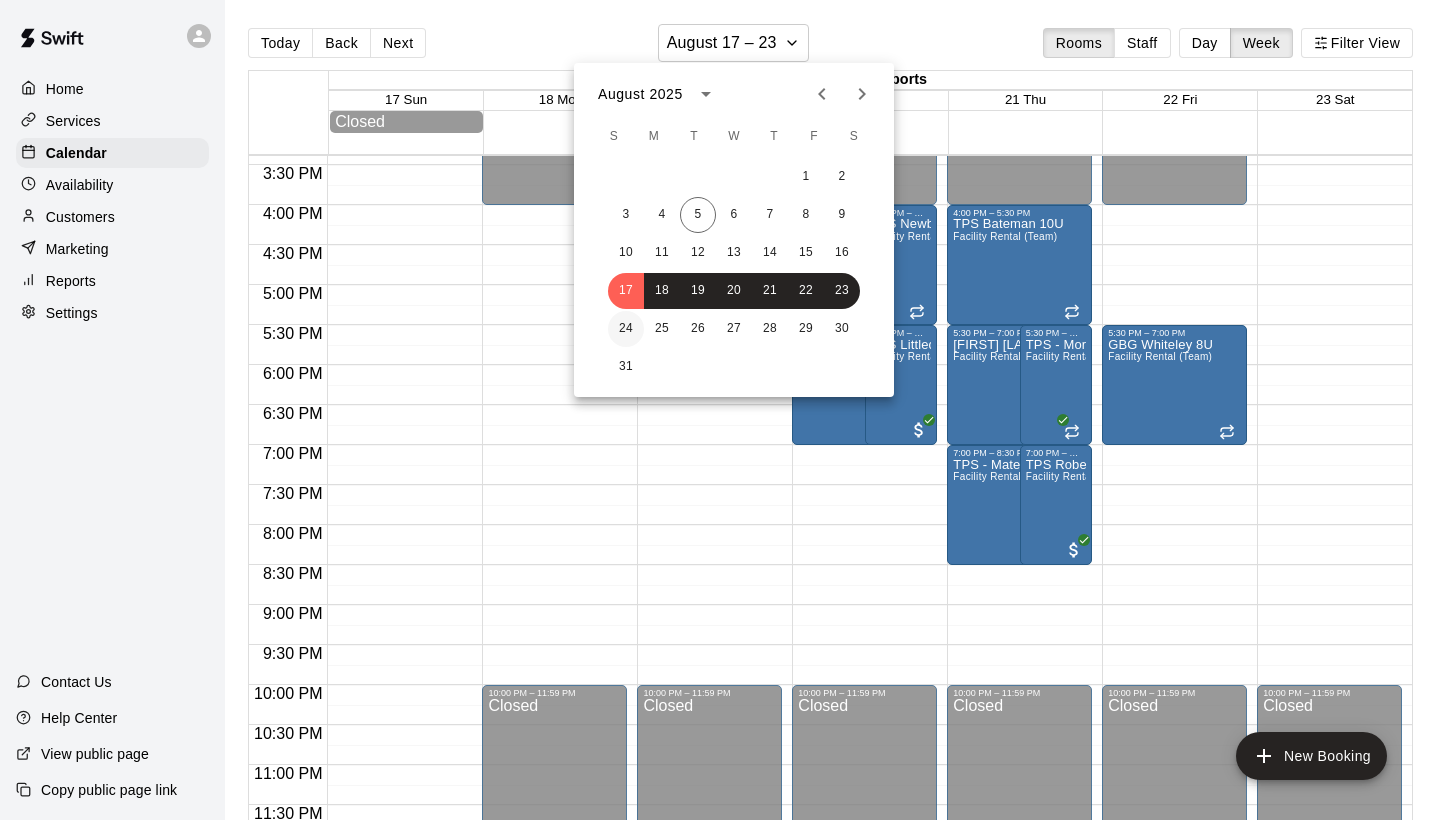click on "24" at bounding box center [626, 329] 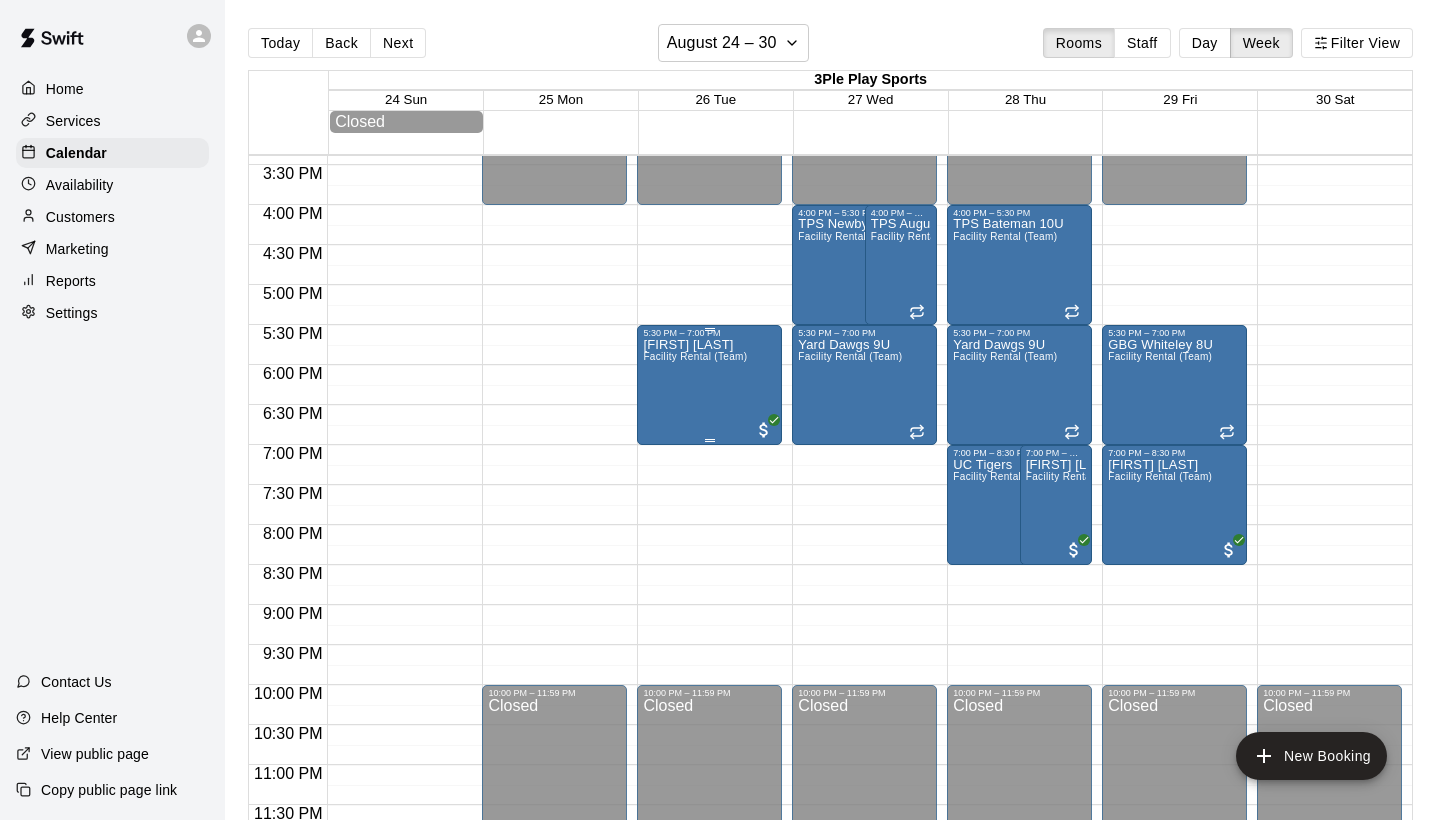 click on "[FIRST] [LAST] Facility Rental (Team)" at bounding box center (695, 748) 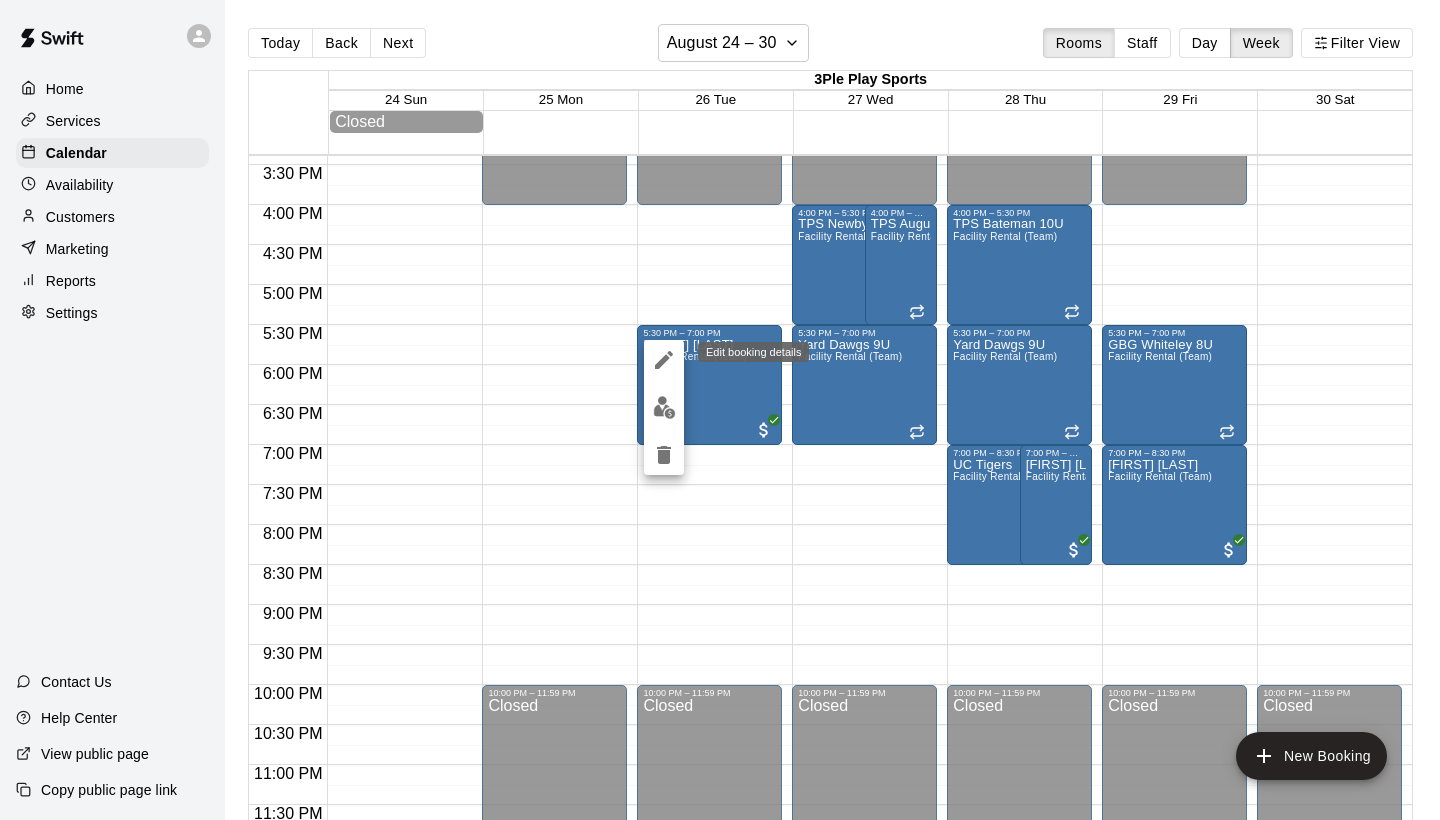 click 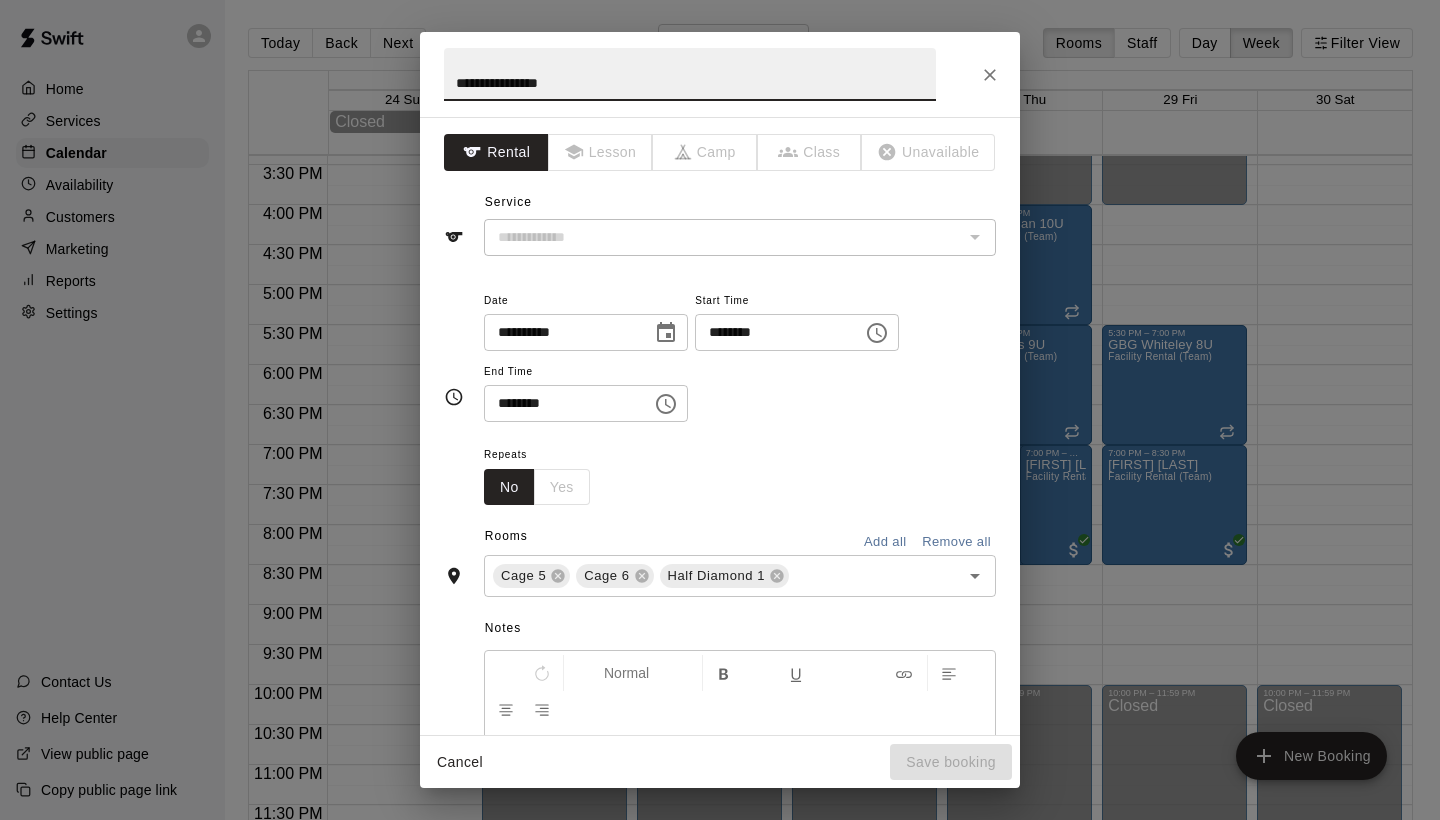 type on "**********" 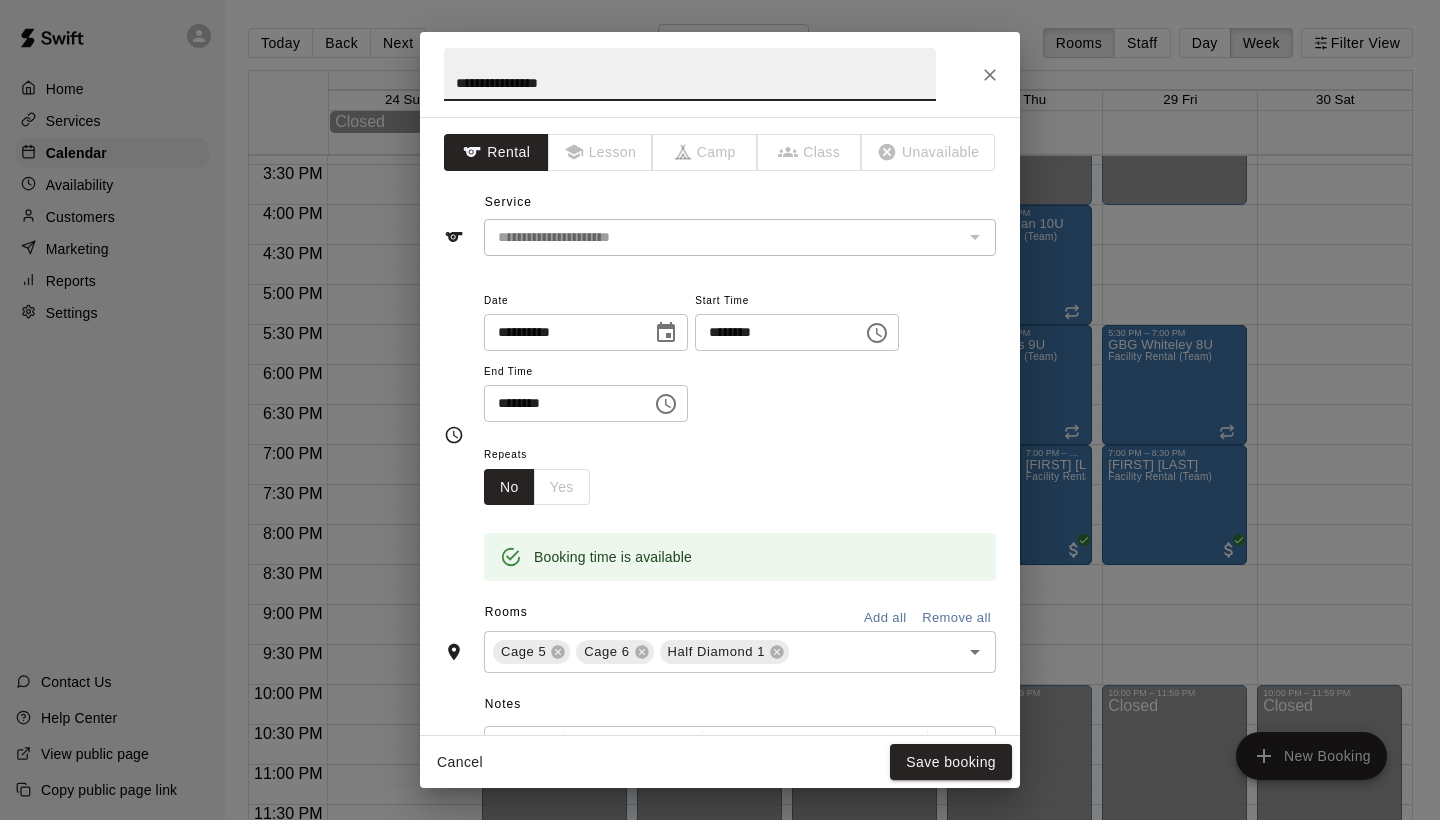 click on "**********" at bounding box center (690, 74) 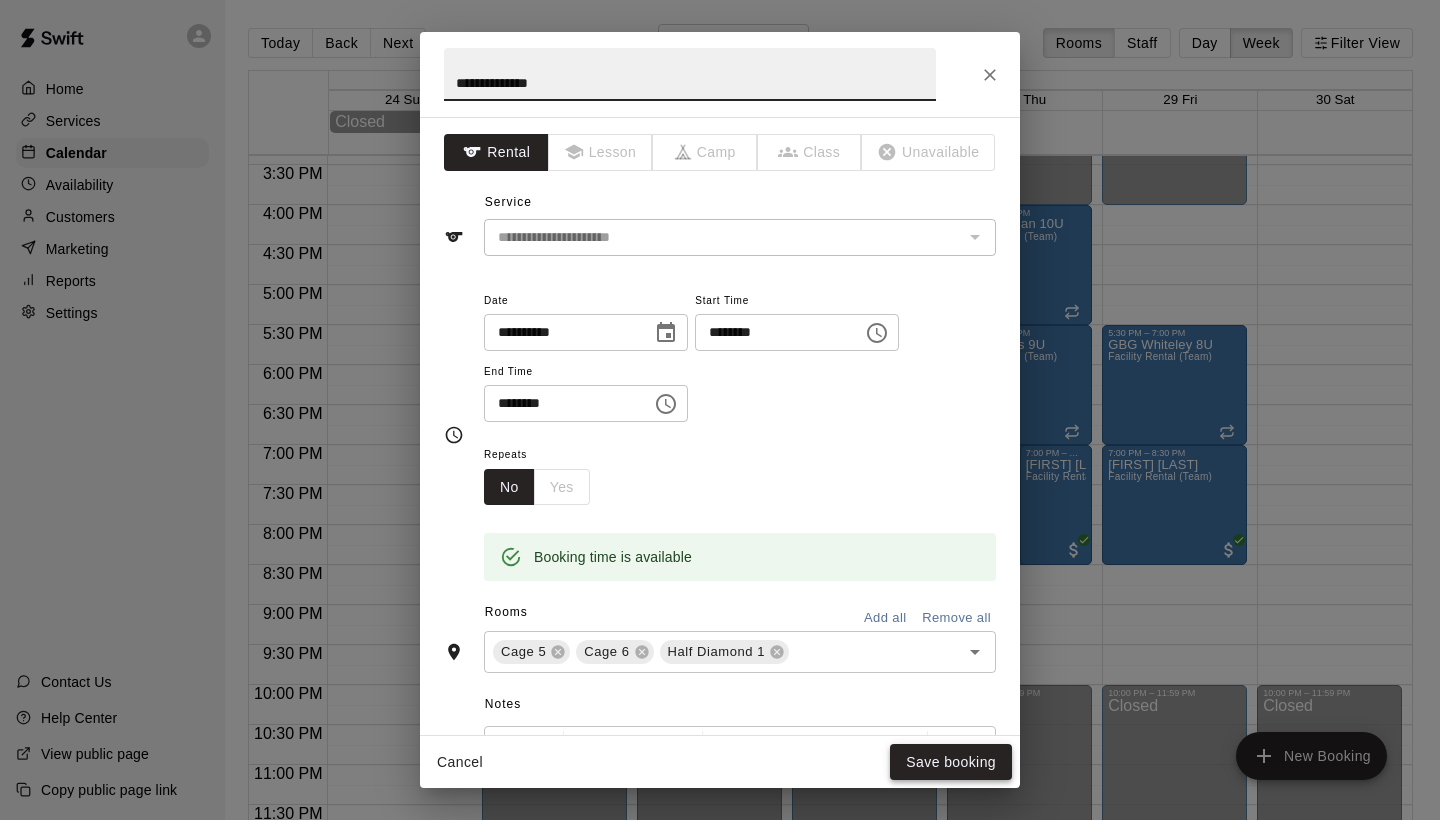 type on "**********" 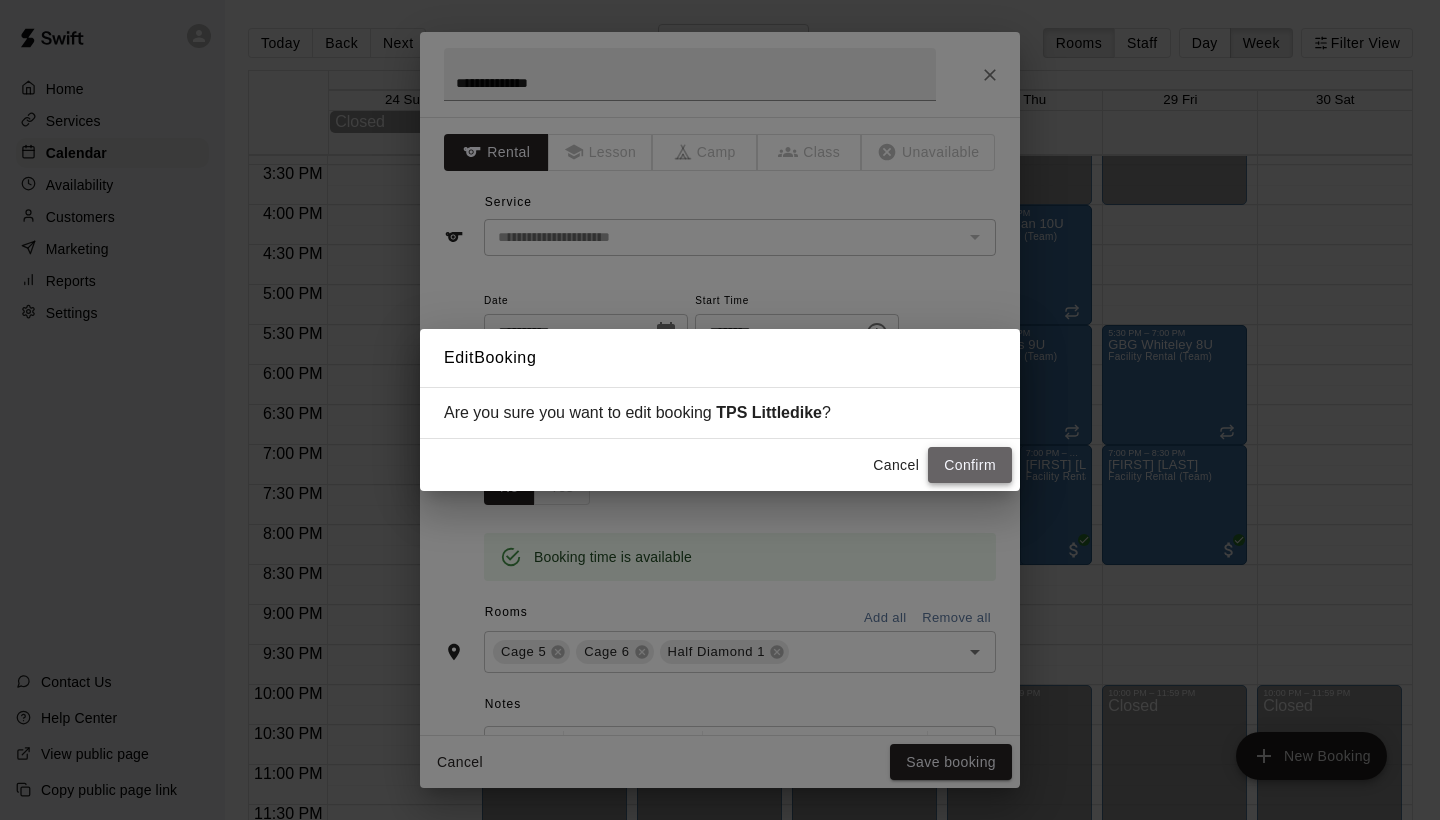 click on "Confirm" at bounding box center (970, 465) 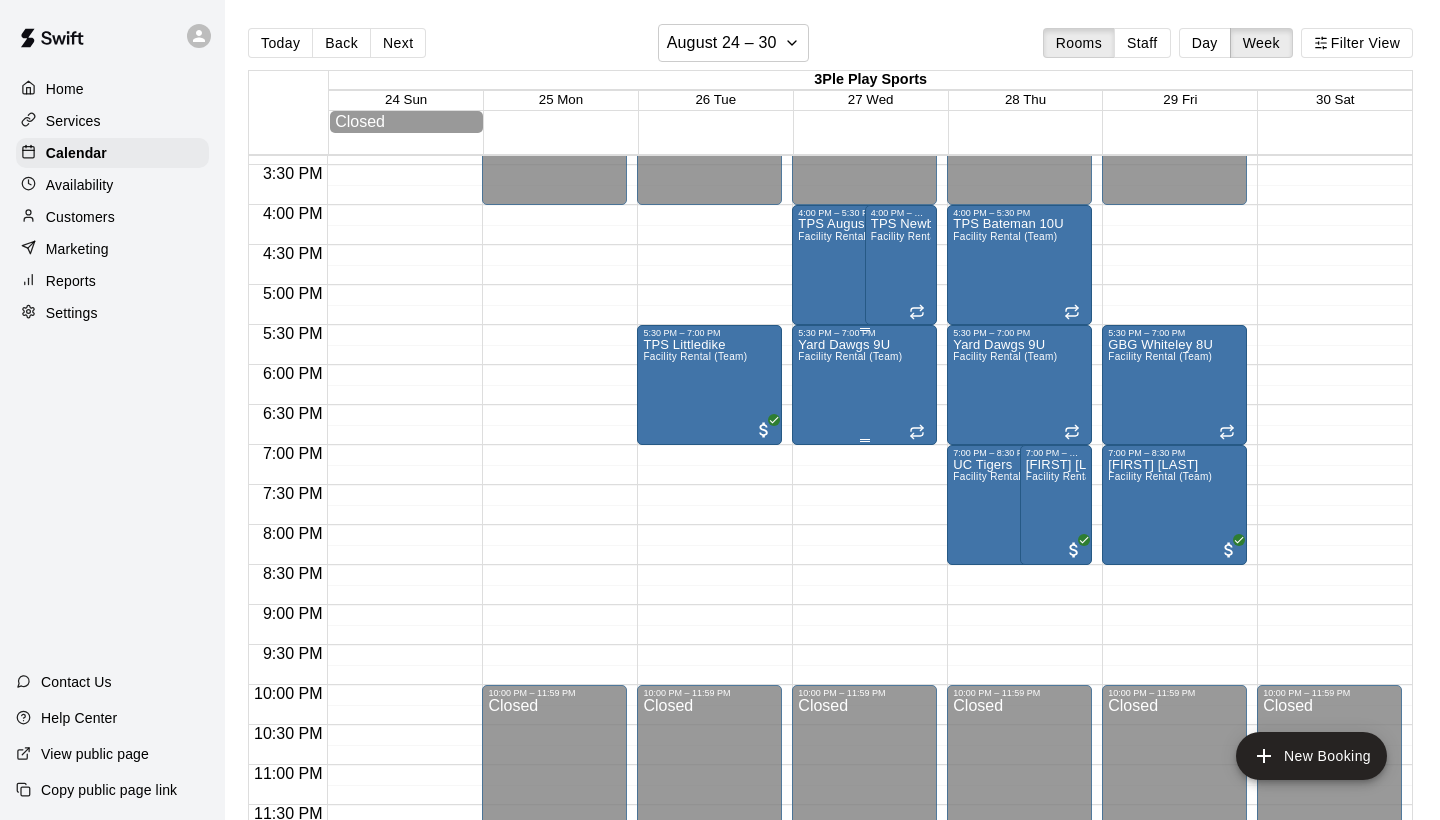 click on "Yard Dawgs 9U Facility Rental (Team)" at bounding box center (850, 748) 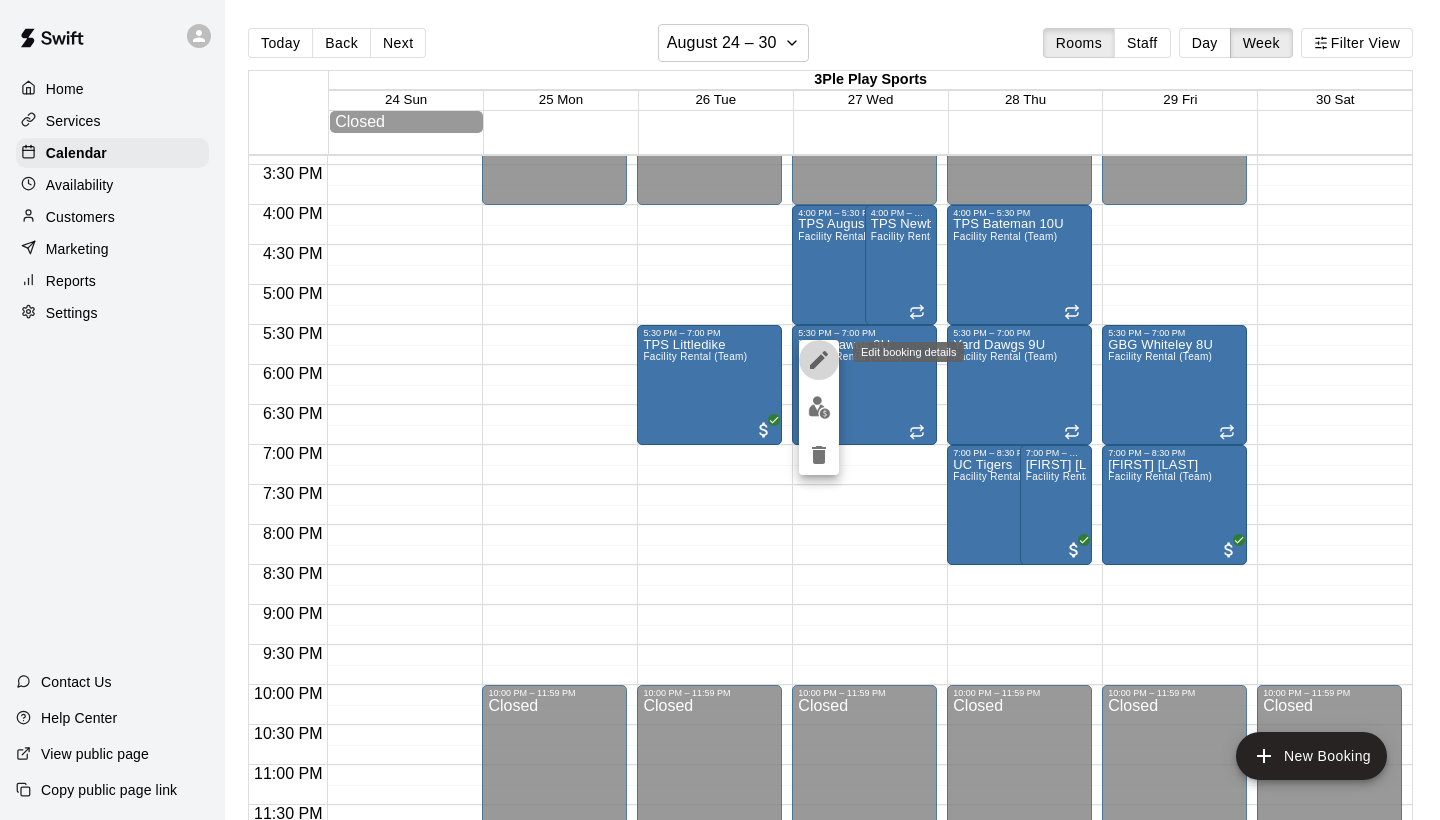 click 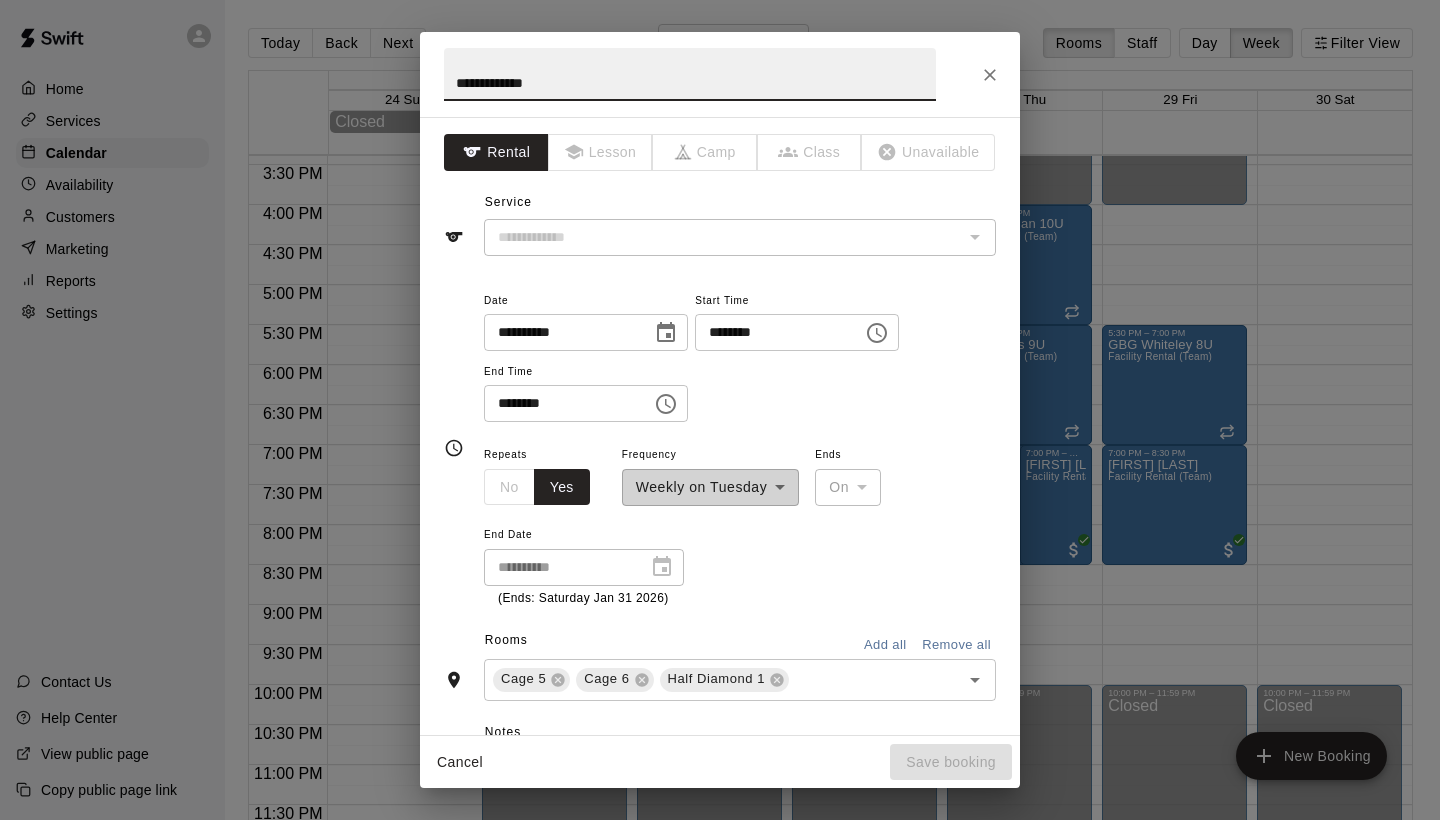 type on "**********" 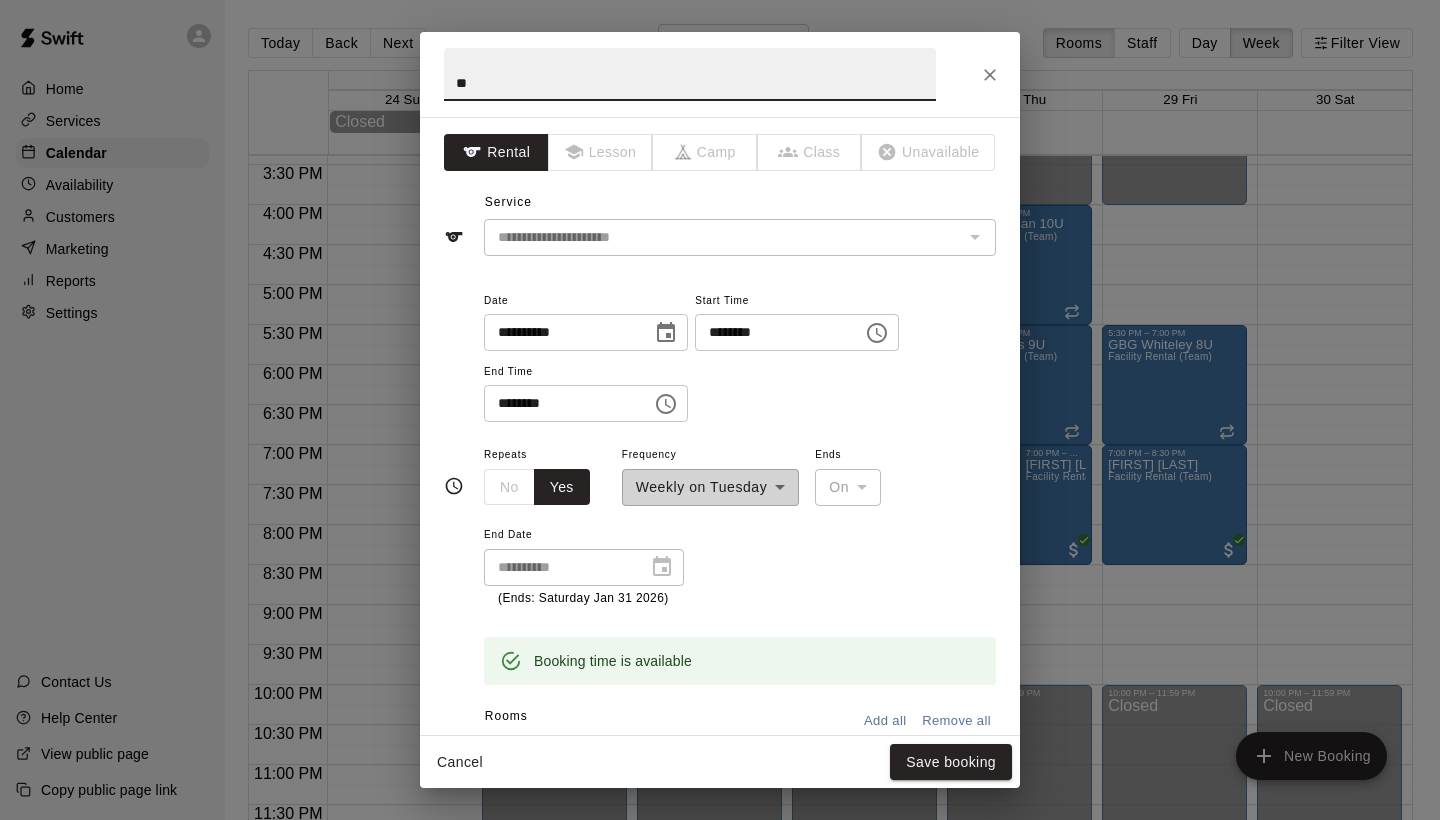 type on "*" 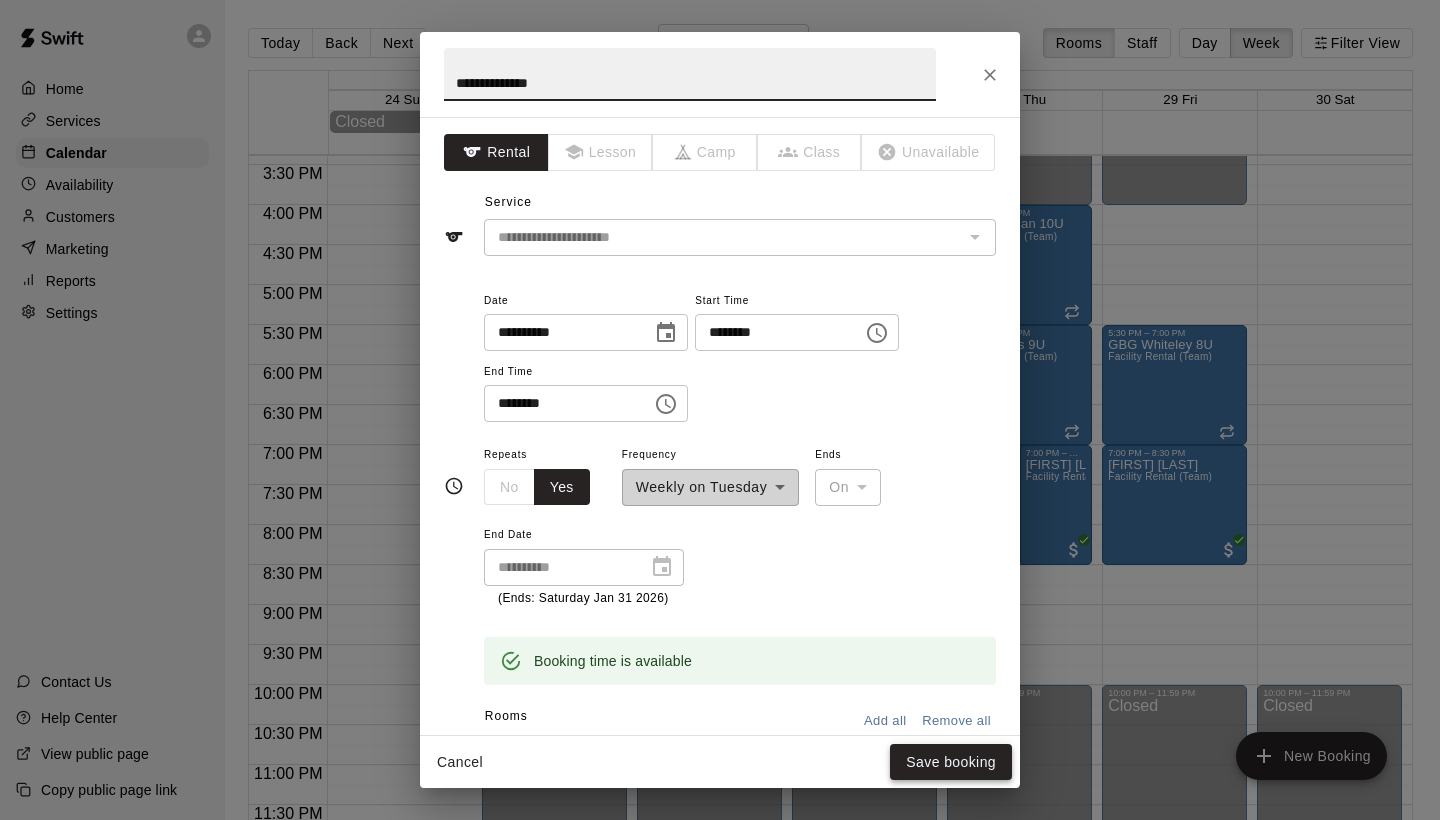 type on "**********" 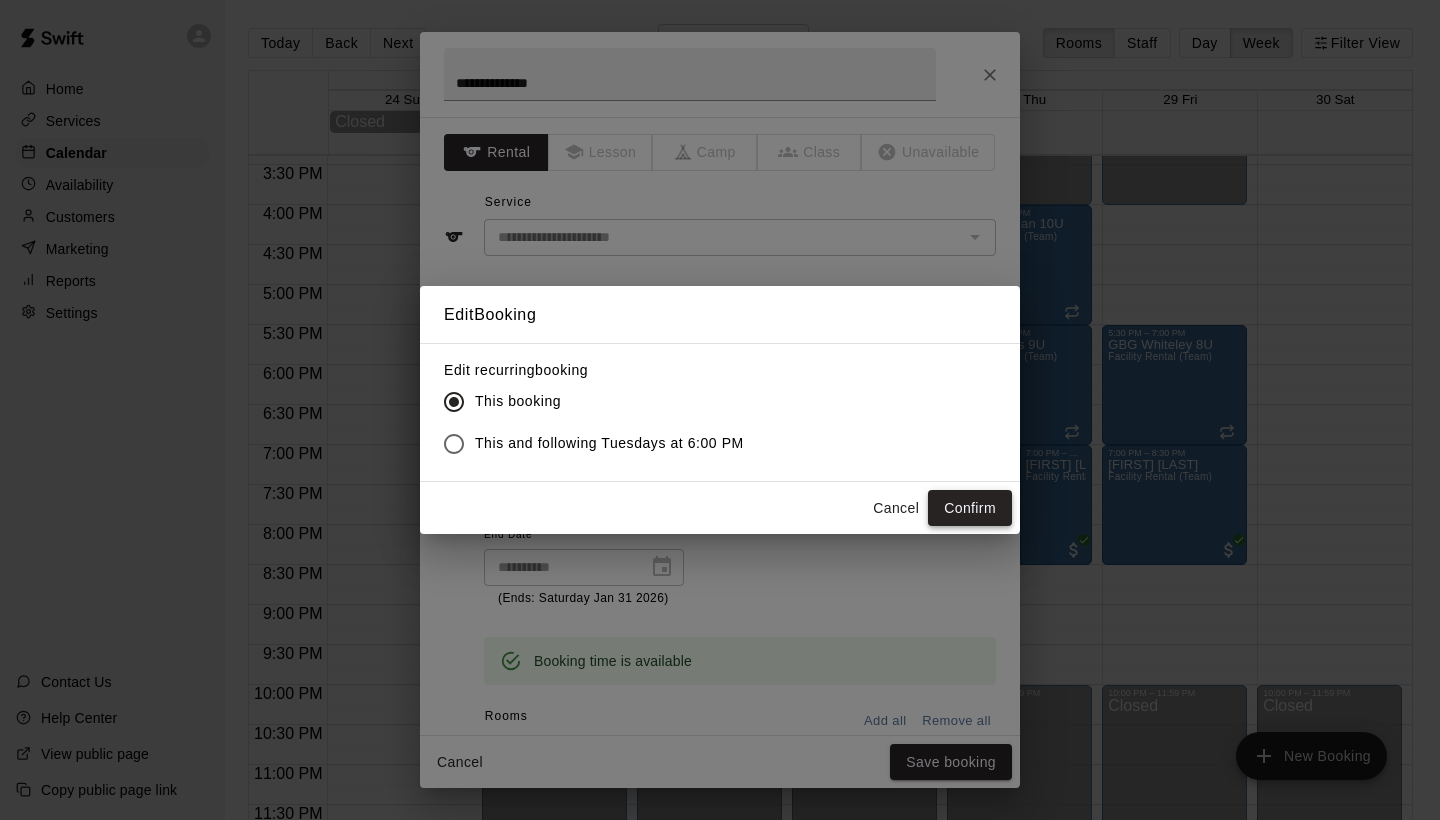 click on "Confirm" at bounding box center (970, 508) 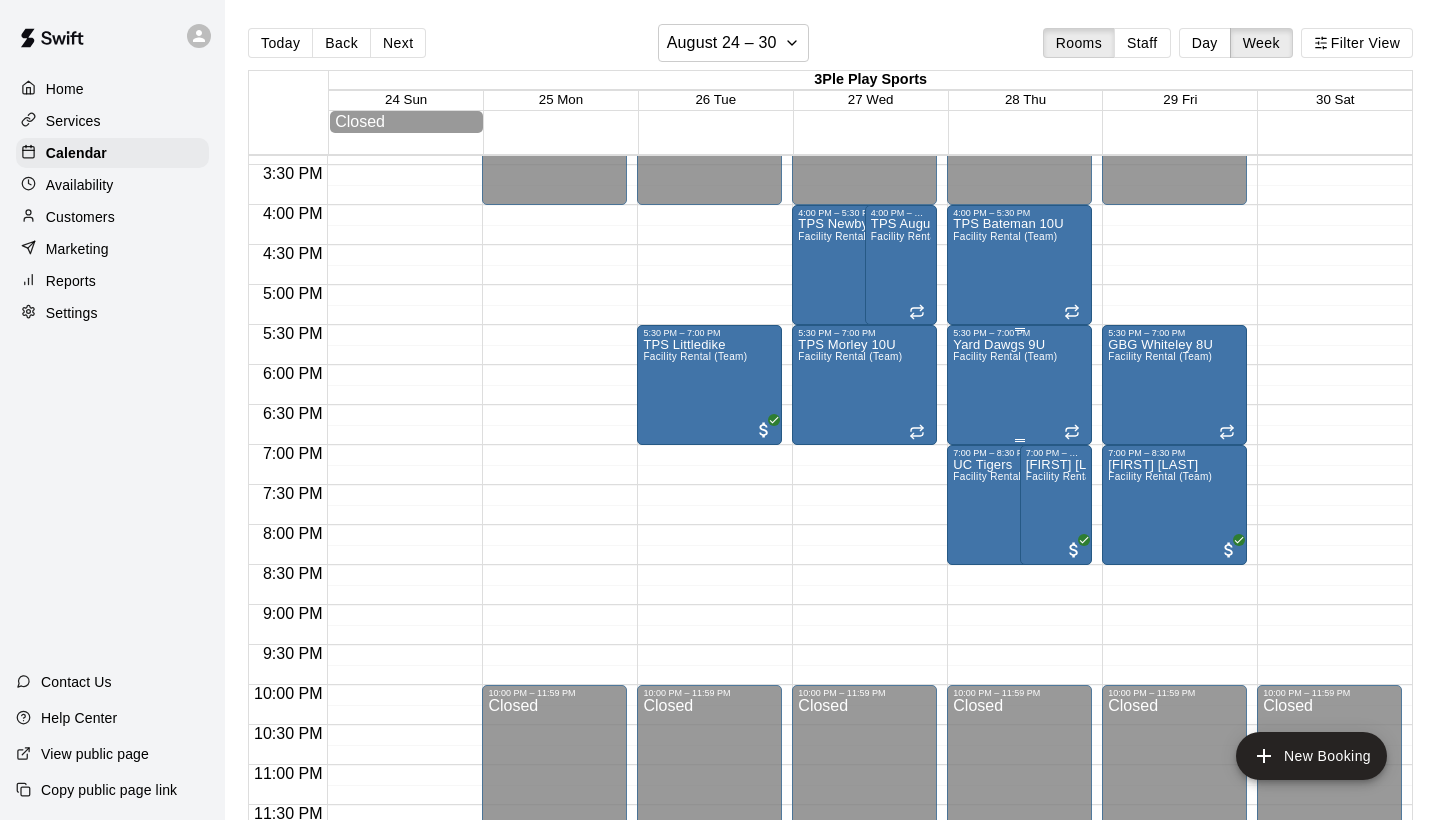 click on "Yard Dawgs 9U Facility Rental (Team)" at bounding box center [1005, 748] 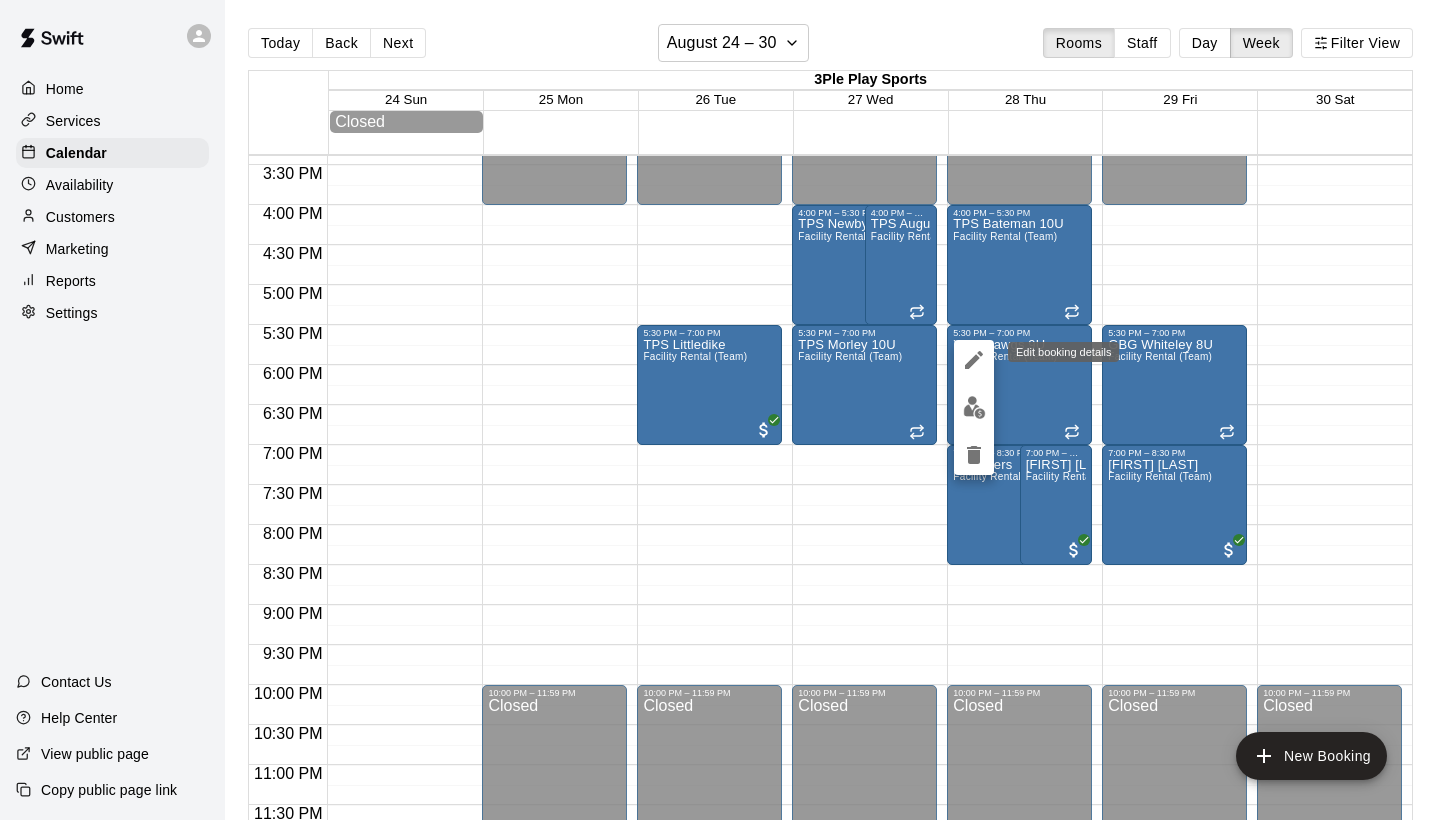 click 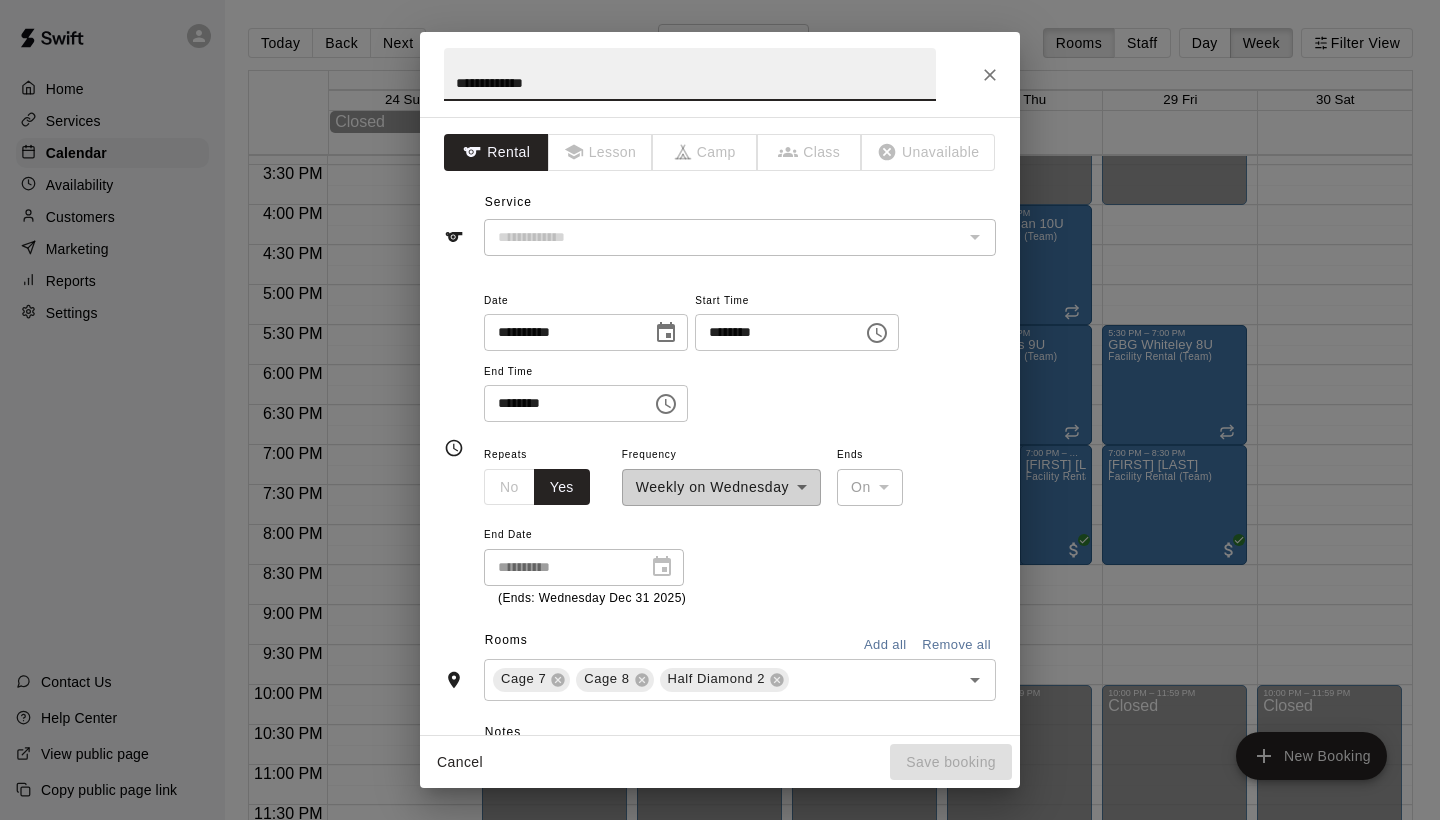 type on "**********" 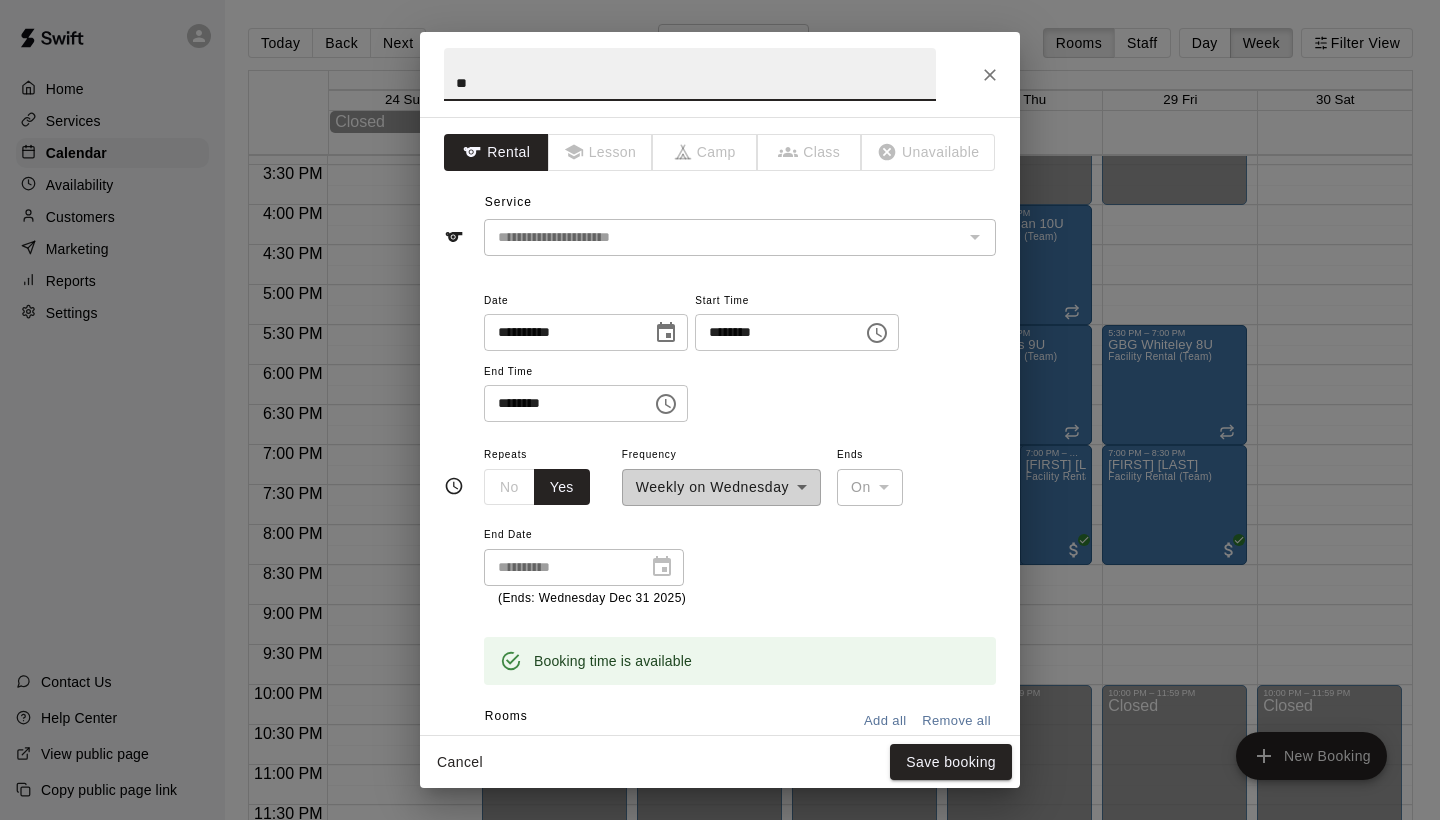 type on "*" 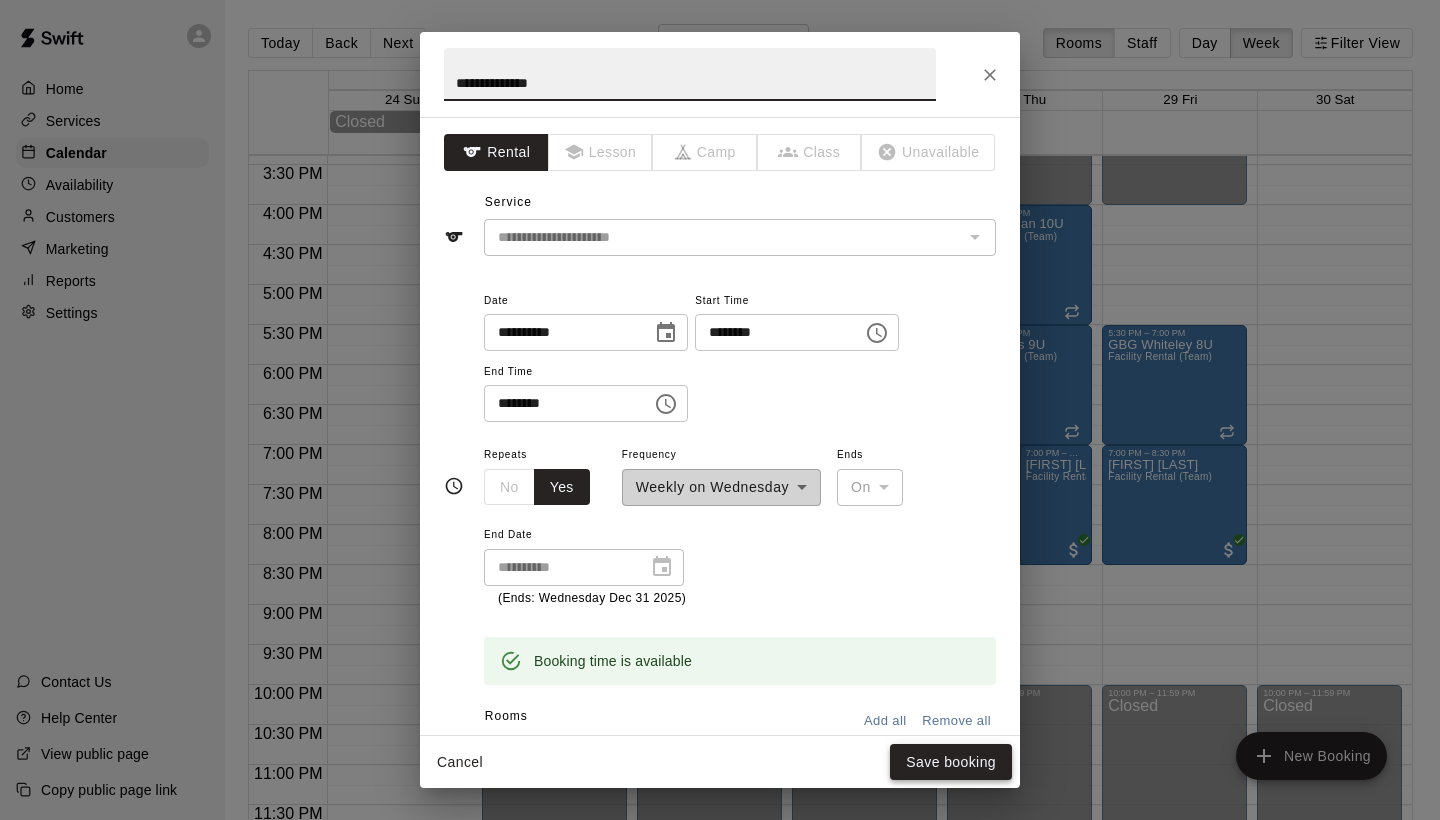 type on "**********" 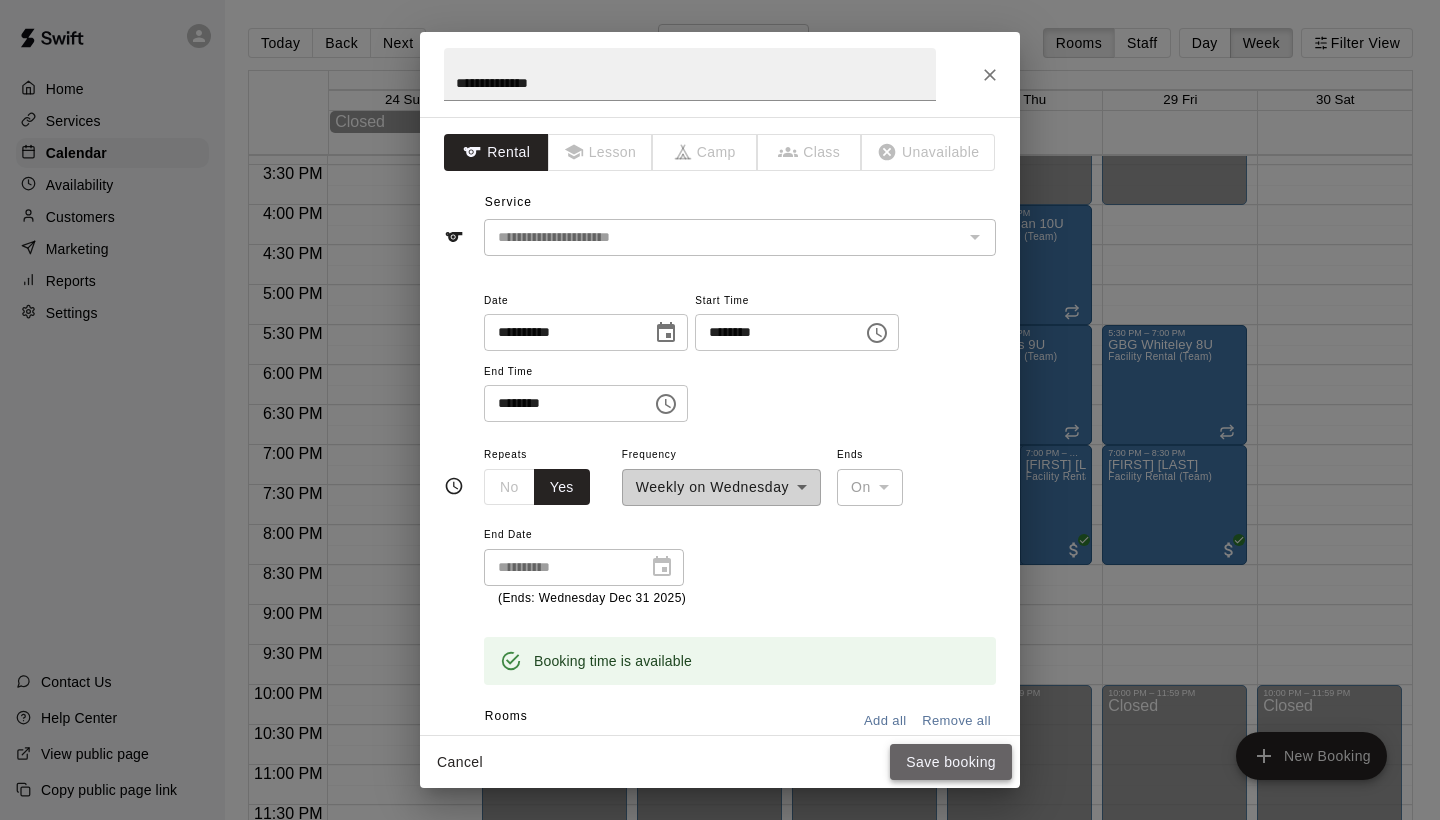 click on "Save booking" at bounding box center (951, 762) 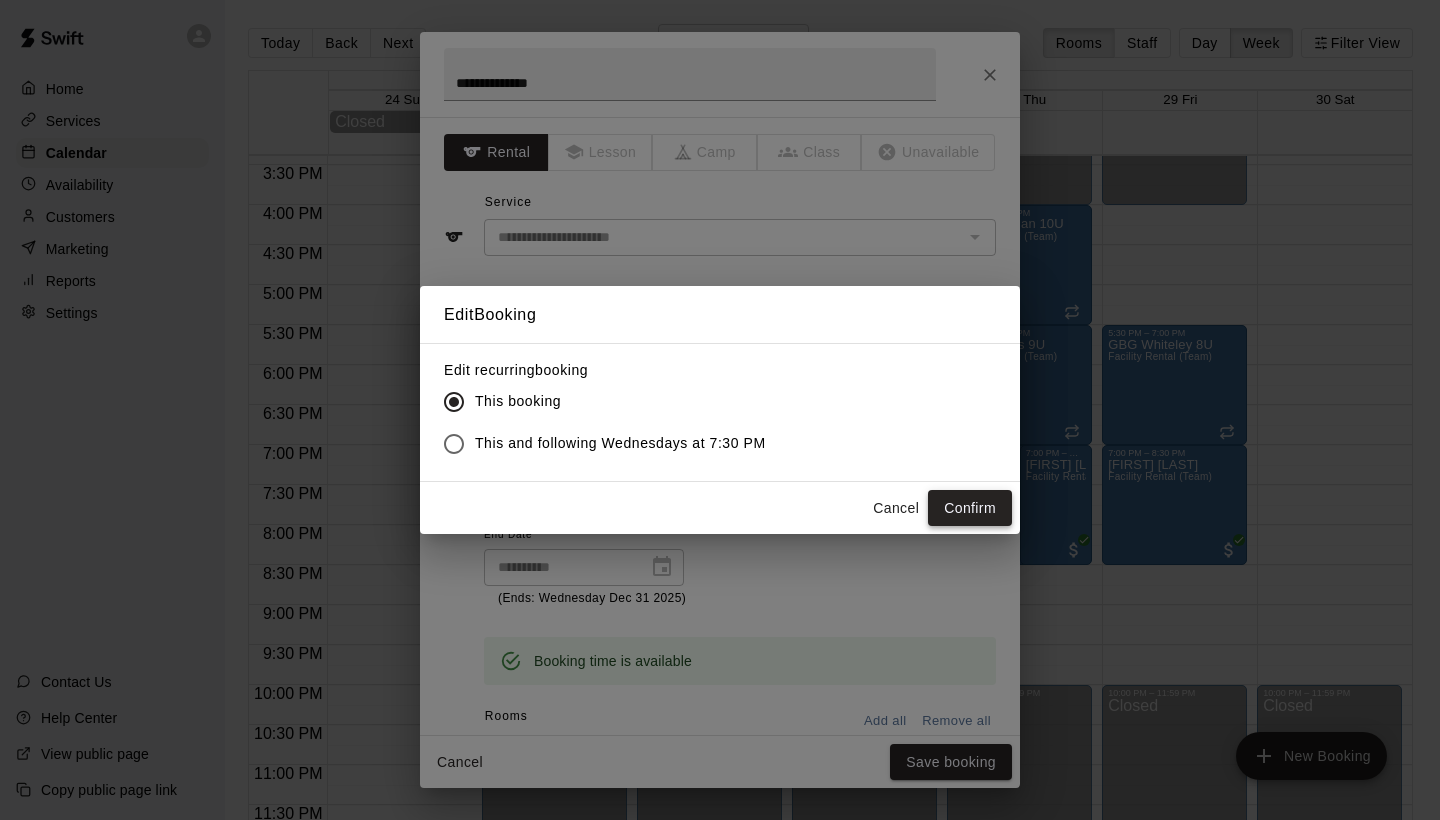 click on "Confirm" at bounding box center (970, 508) 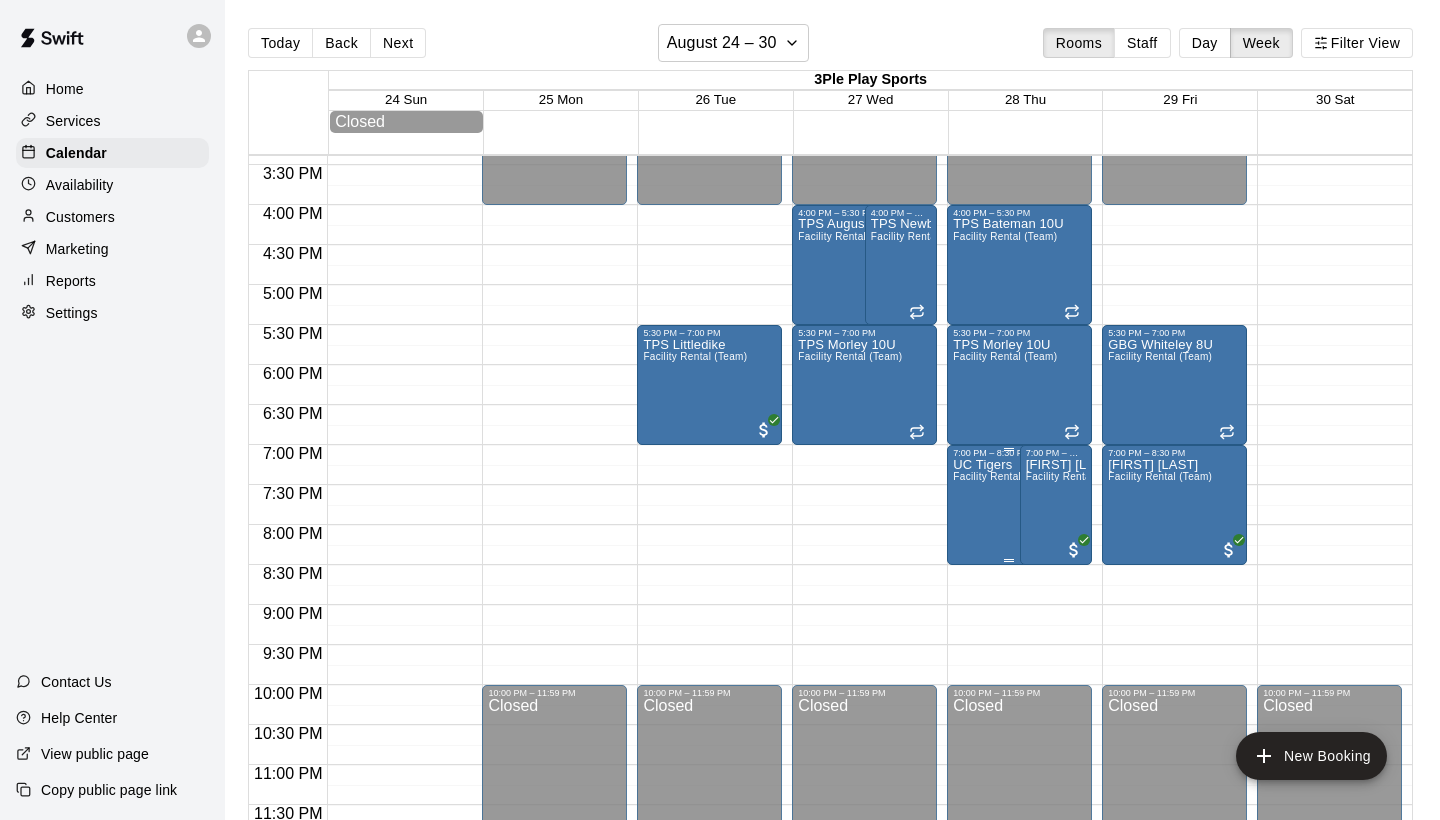 click on "UC Tigers Facility Rental (Team)" at bounding box center [1005, 868] 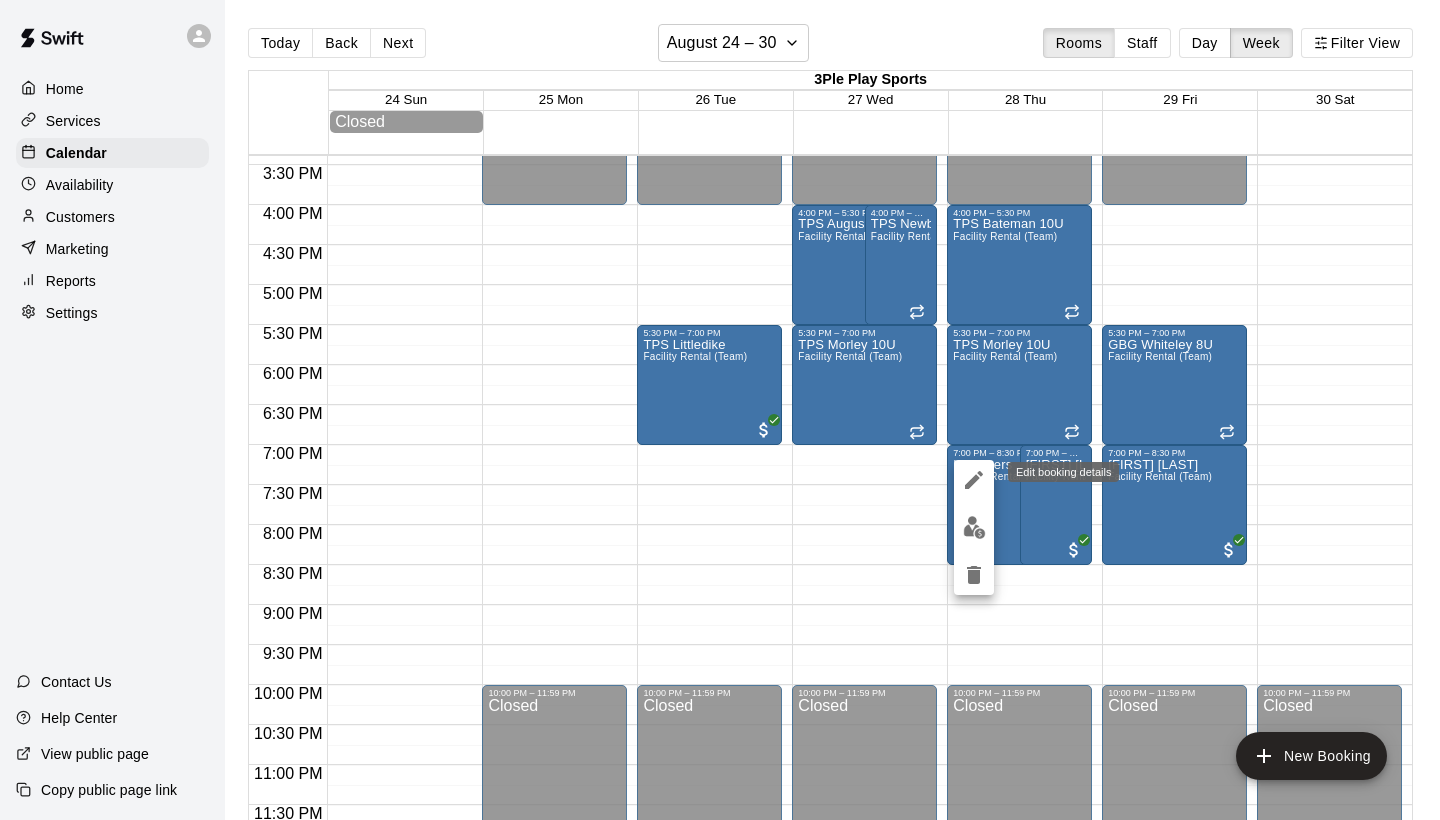 click 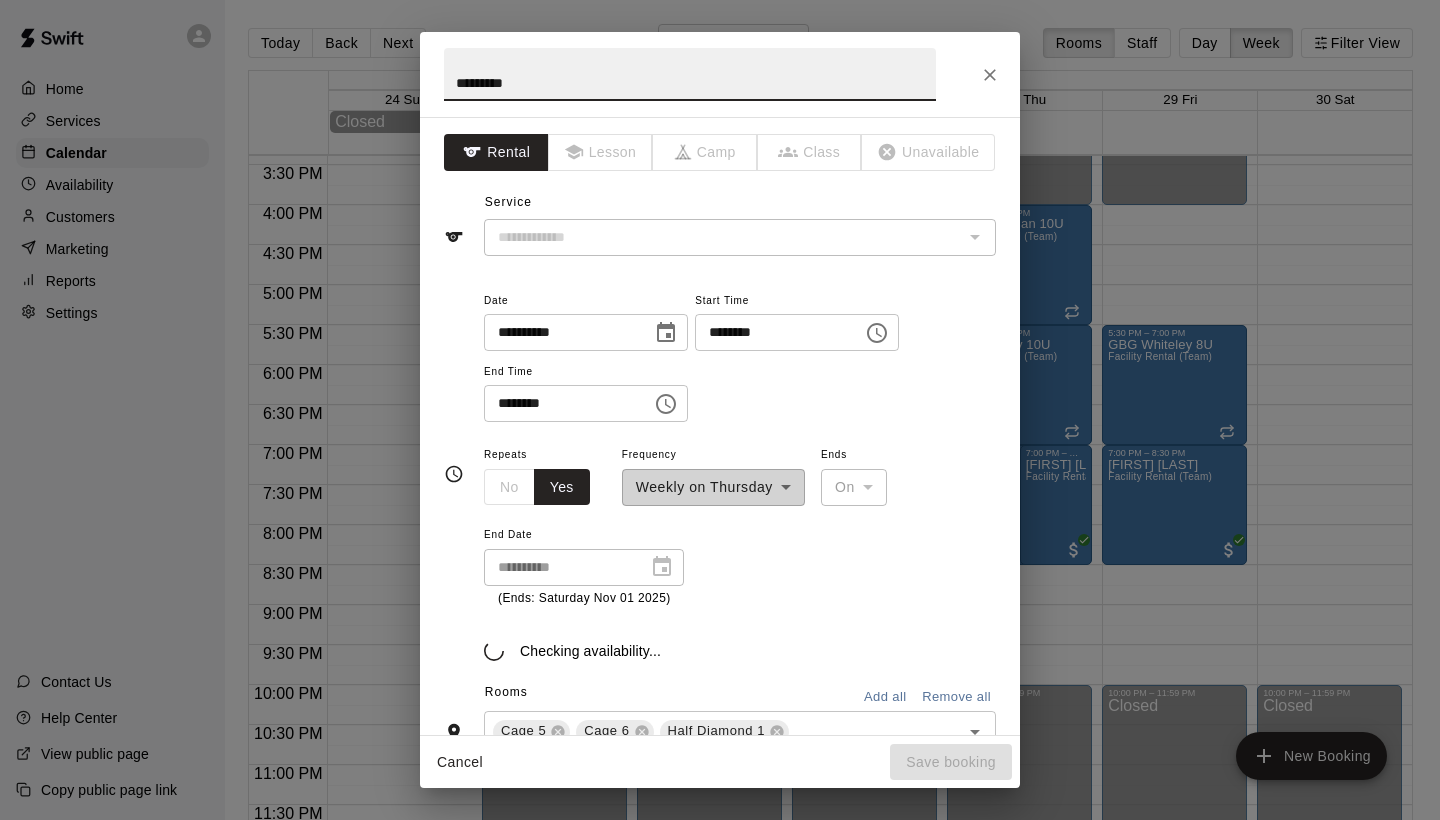 type on "**********" 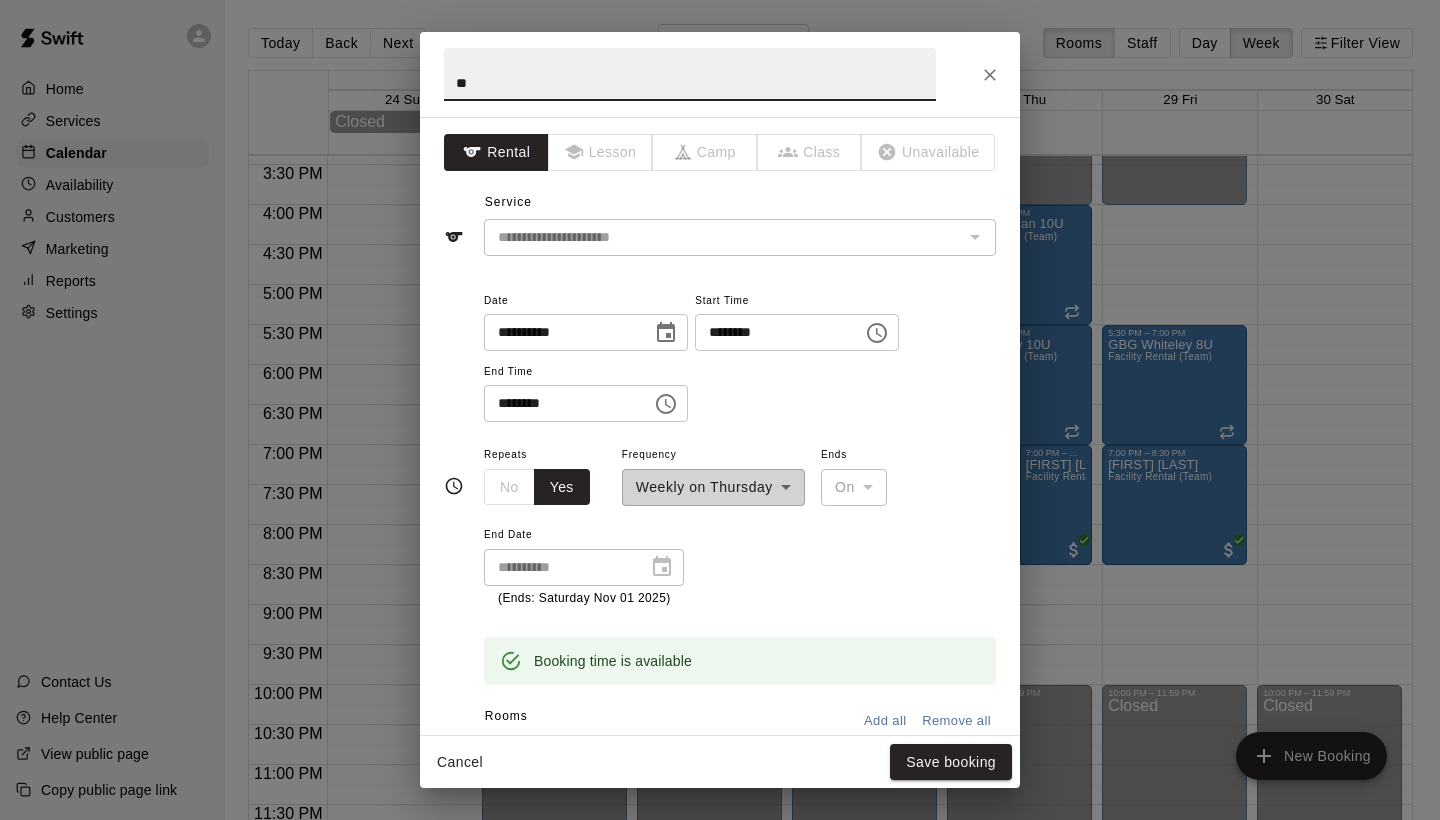 type on "*" 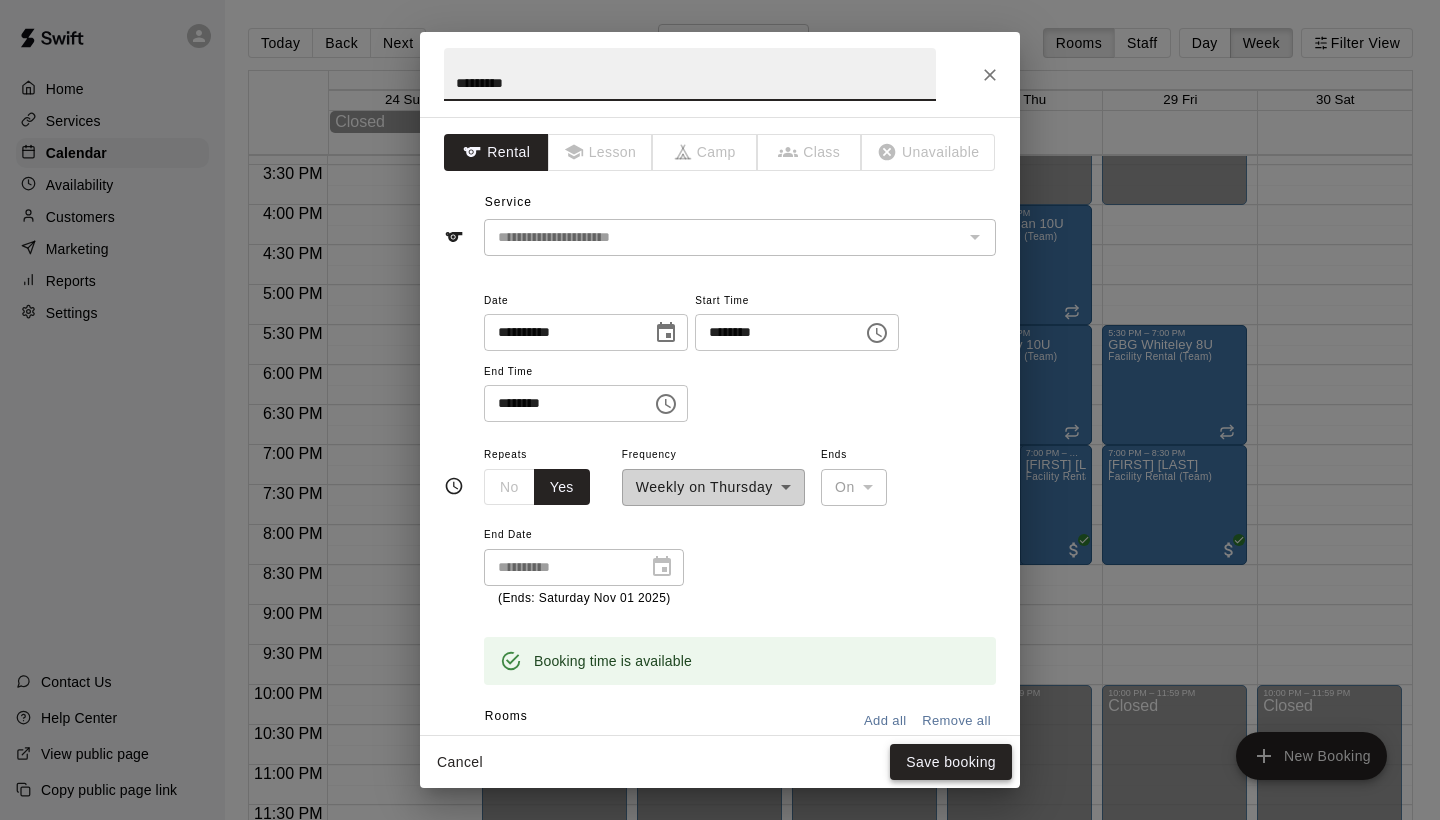 type on "*********" 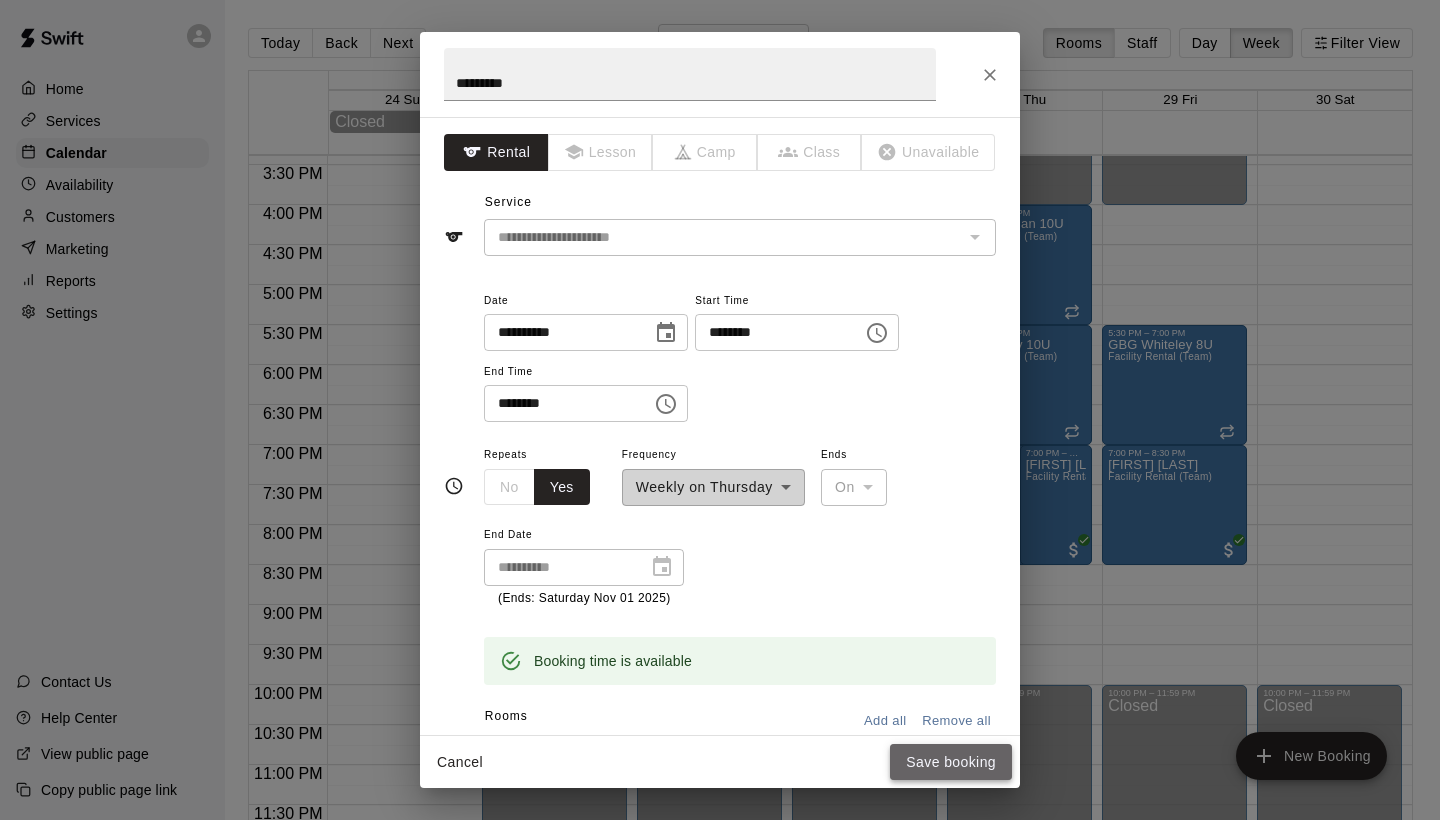 click on "Save booking" at bounding box center [951, 762] 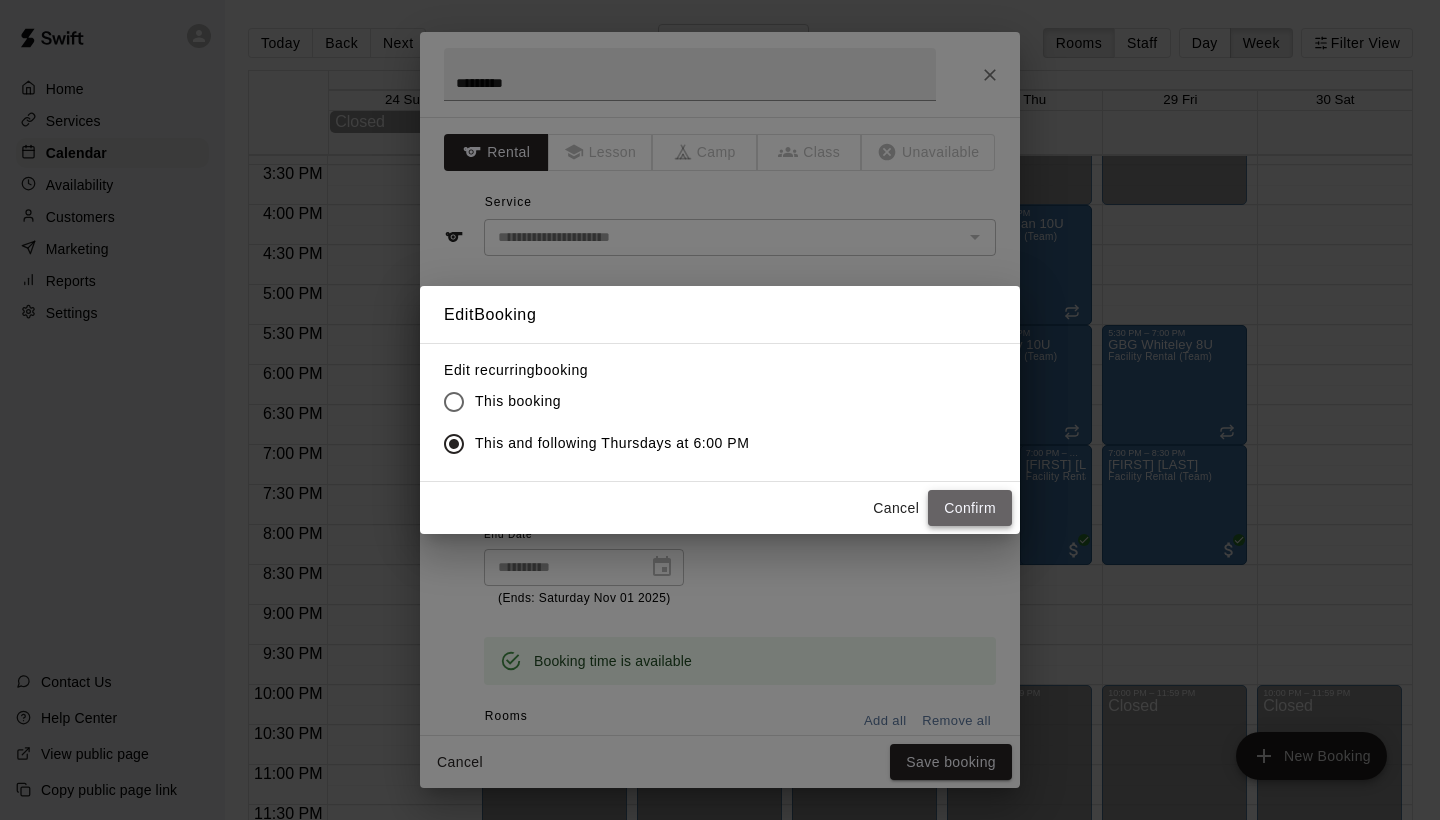 click on "Confirm" at bounding box center [970, 508] 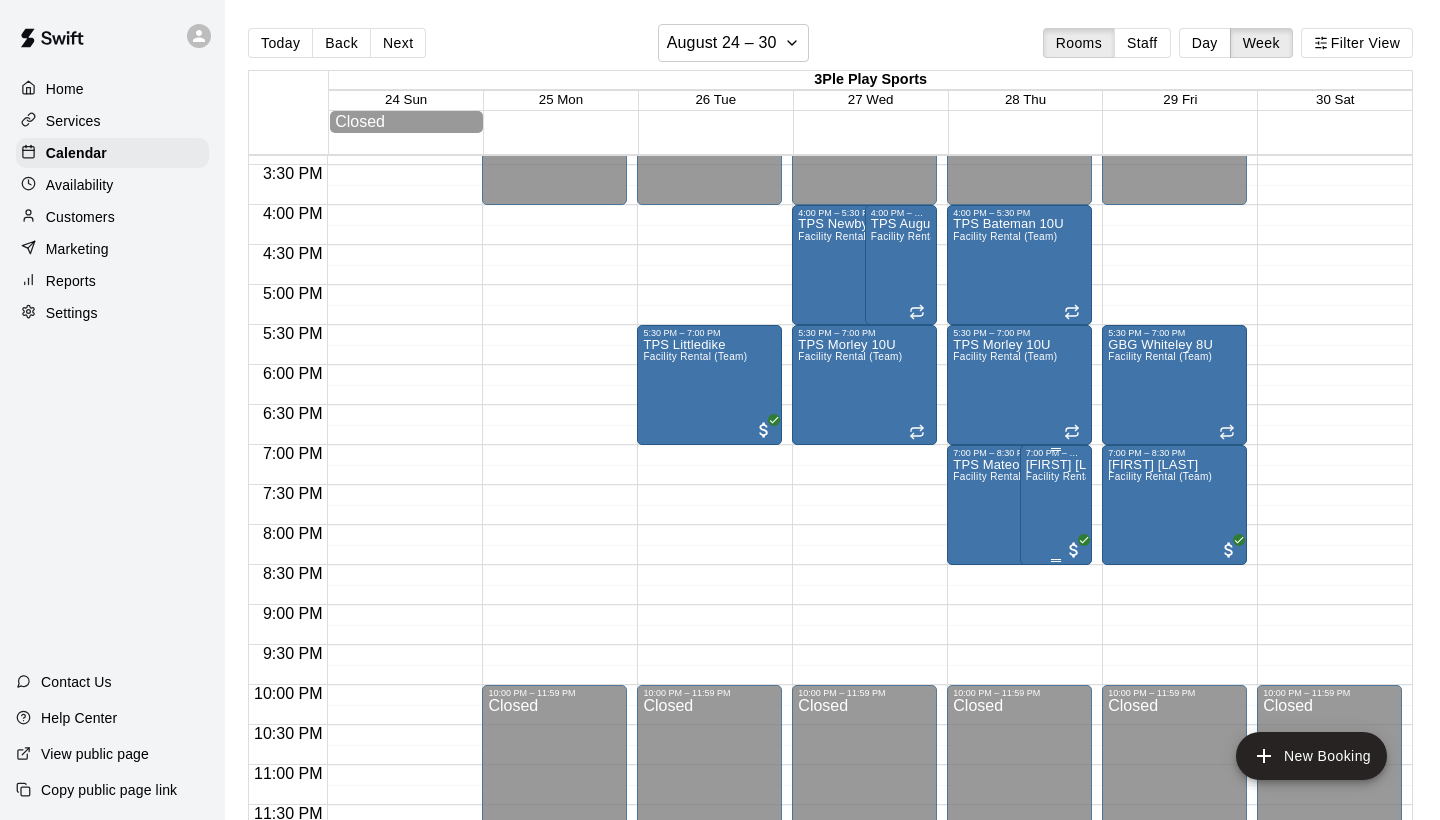 click on "[FIRST] [LAST] Facility Rental (Team)" at bounding box center [1056, 868] 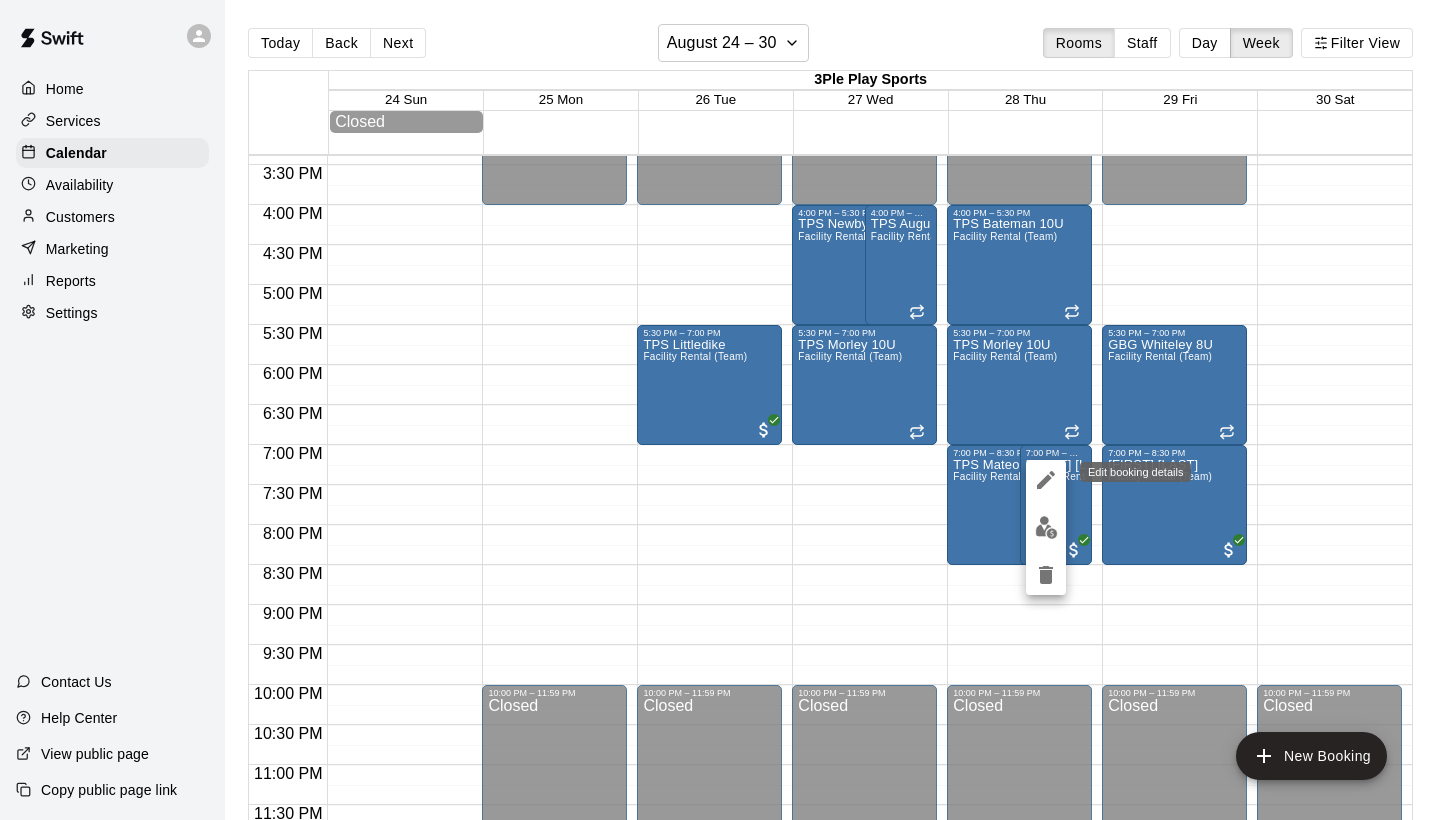 click 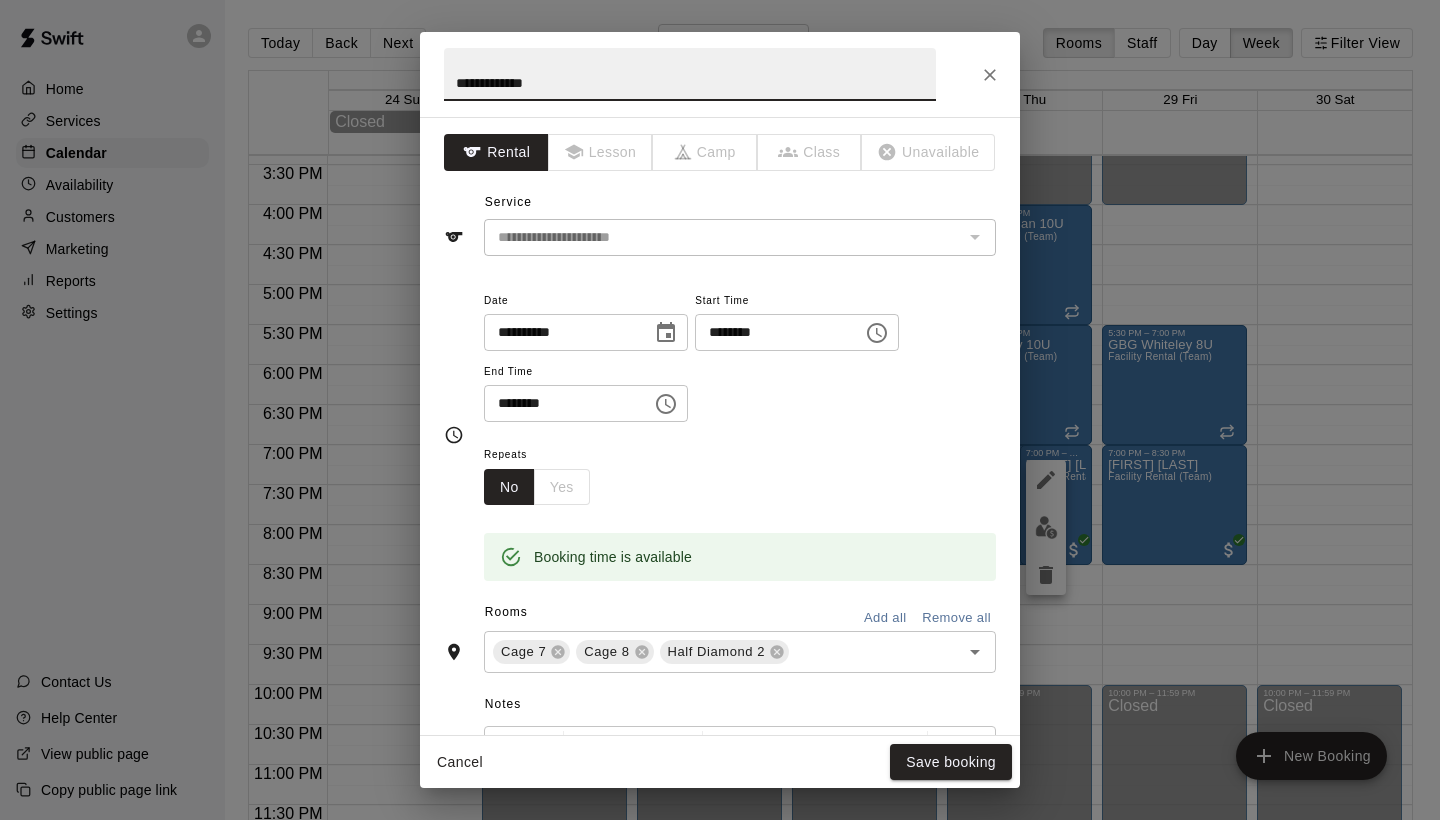 click on "**********" at bounding box center [690, 74] 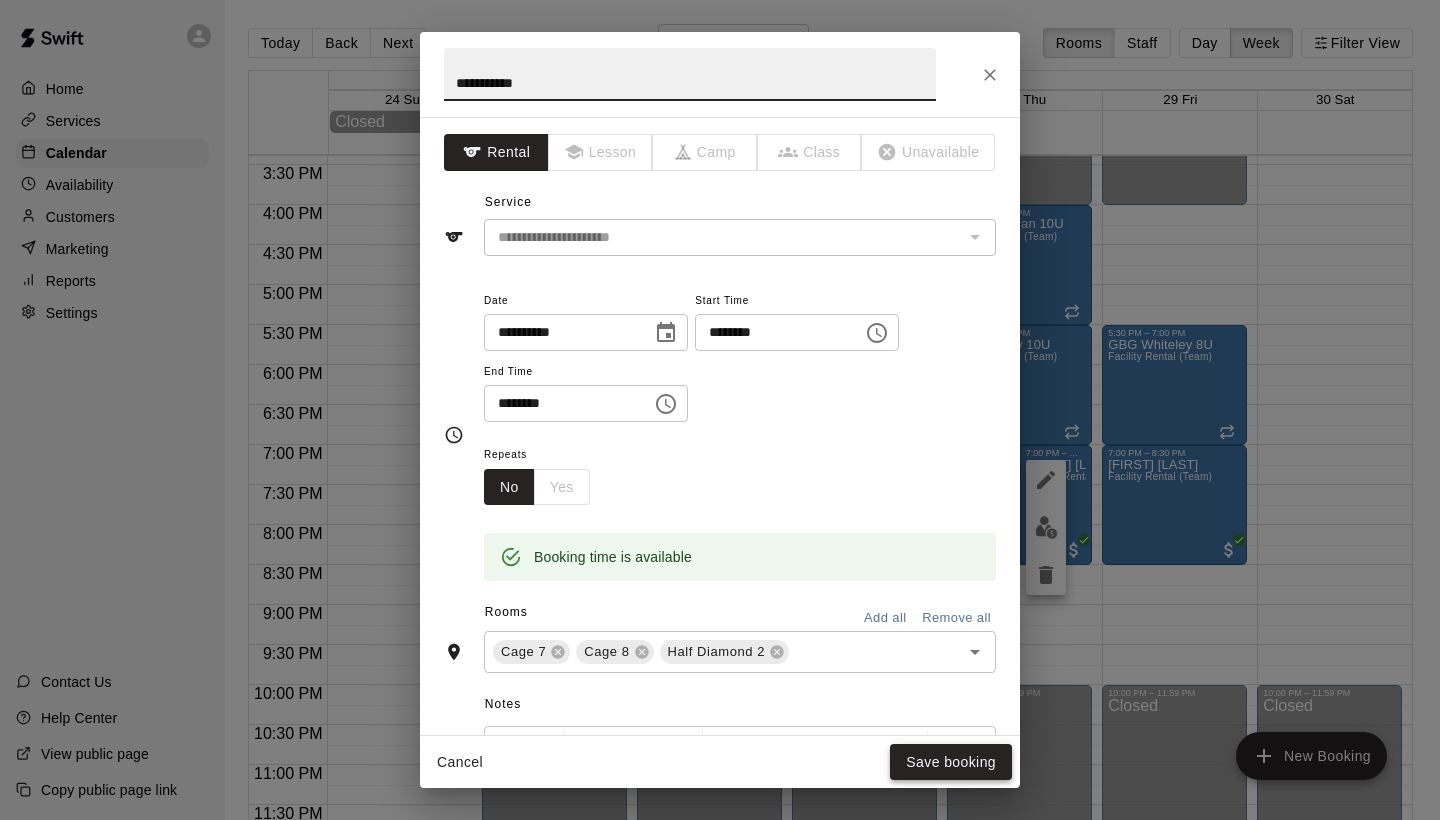 type on "**********" 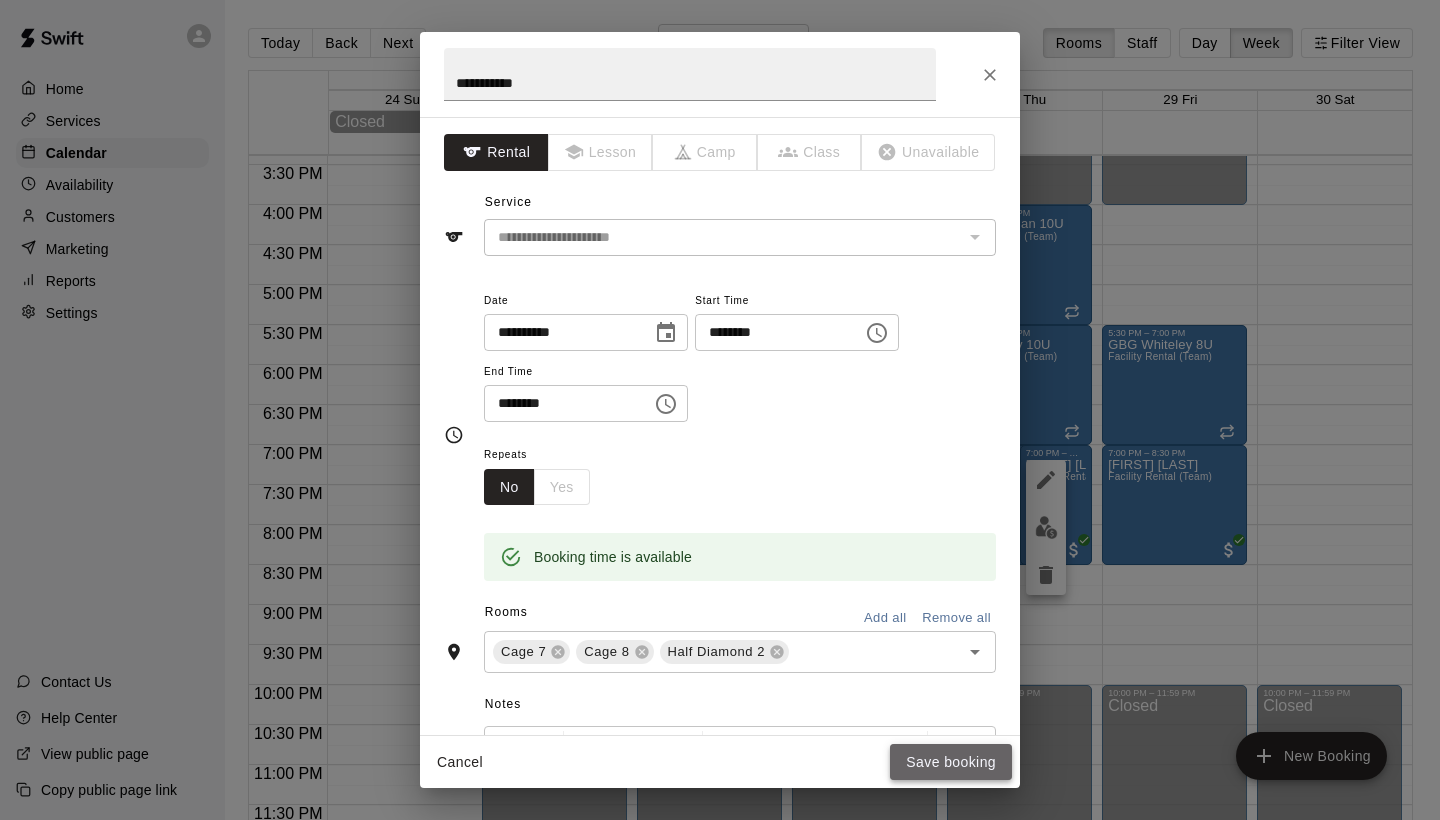 click on "Save booking" at bounding box center (951, 762) 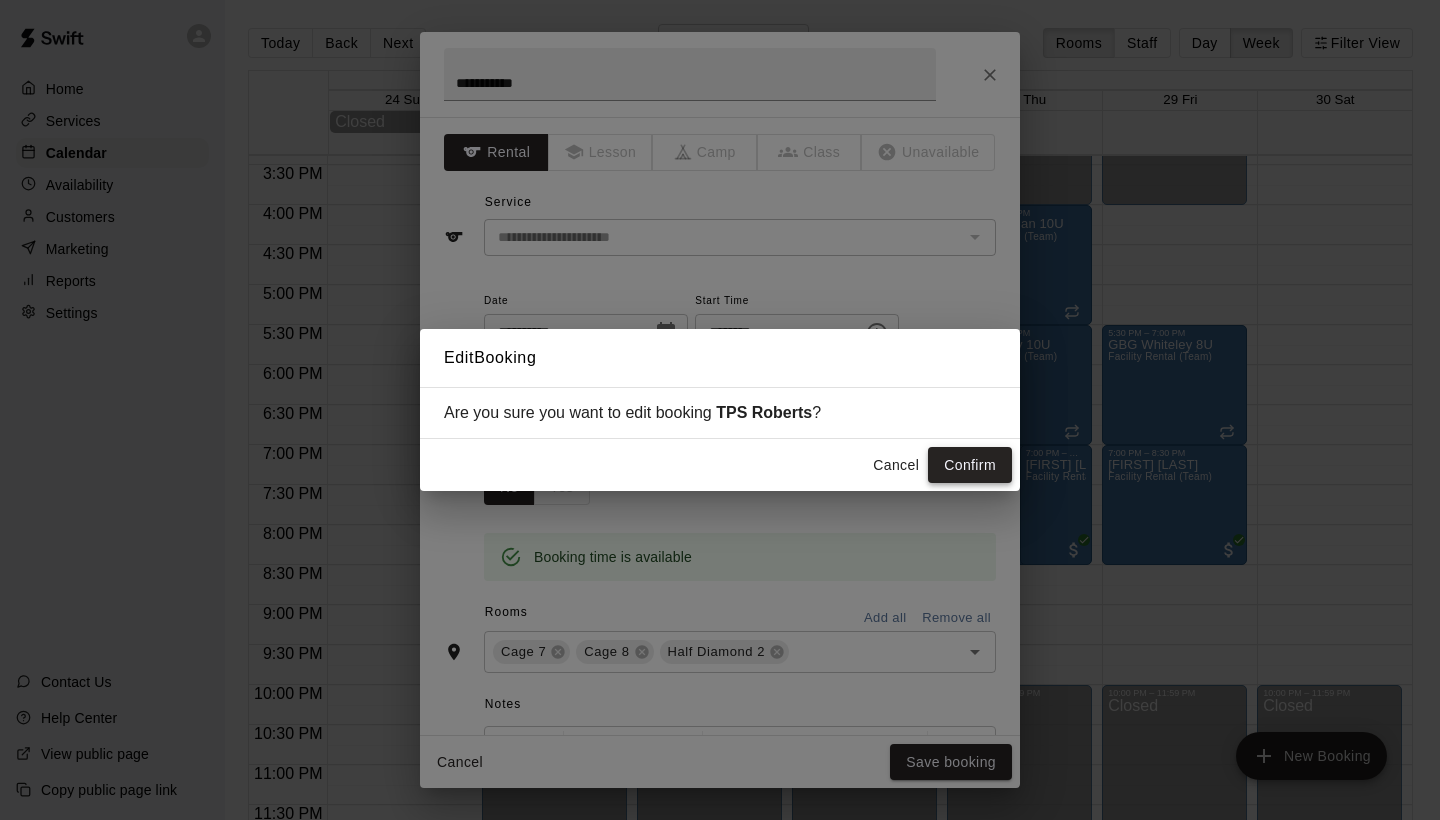 click on "Confirm" at bounding box center (970, 465) 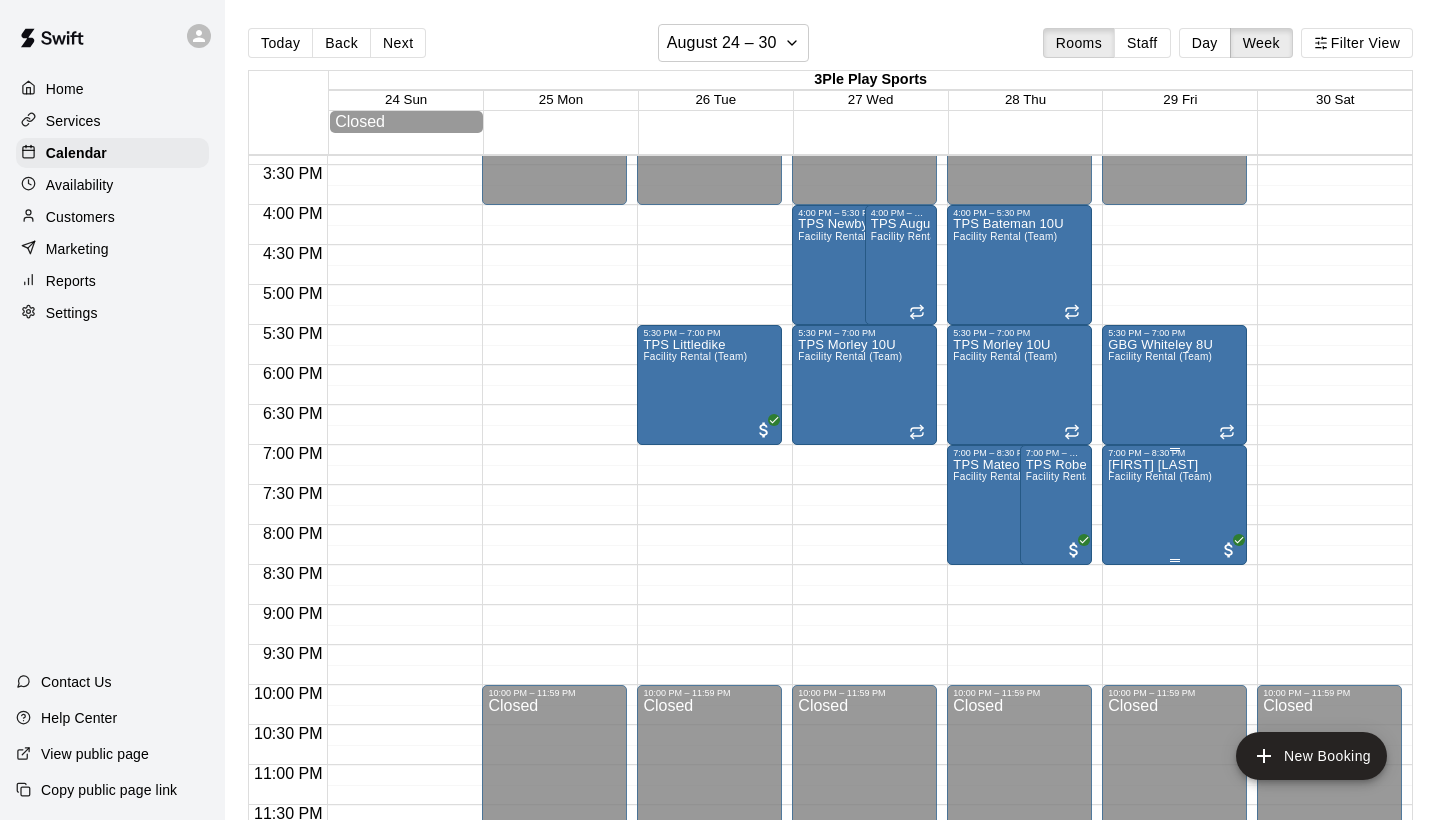 click on "[FIRST] [LAST] Facility Rental (Team)" at bounding box center [1160, 868] 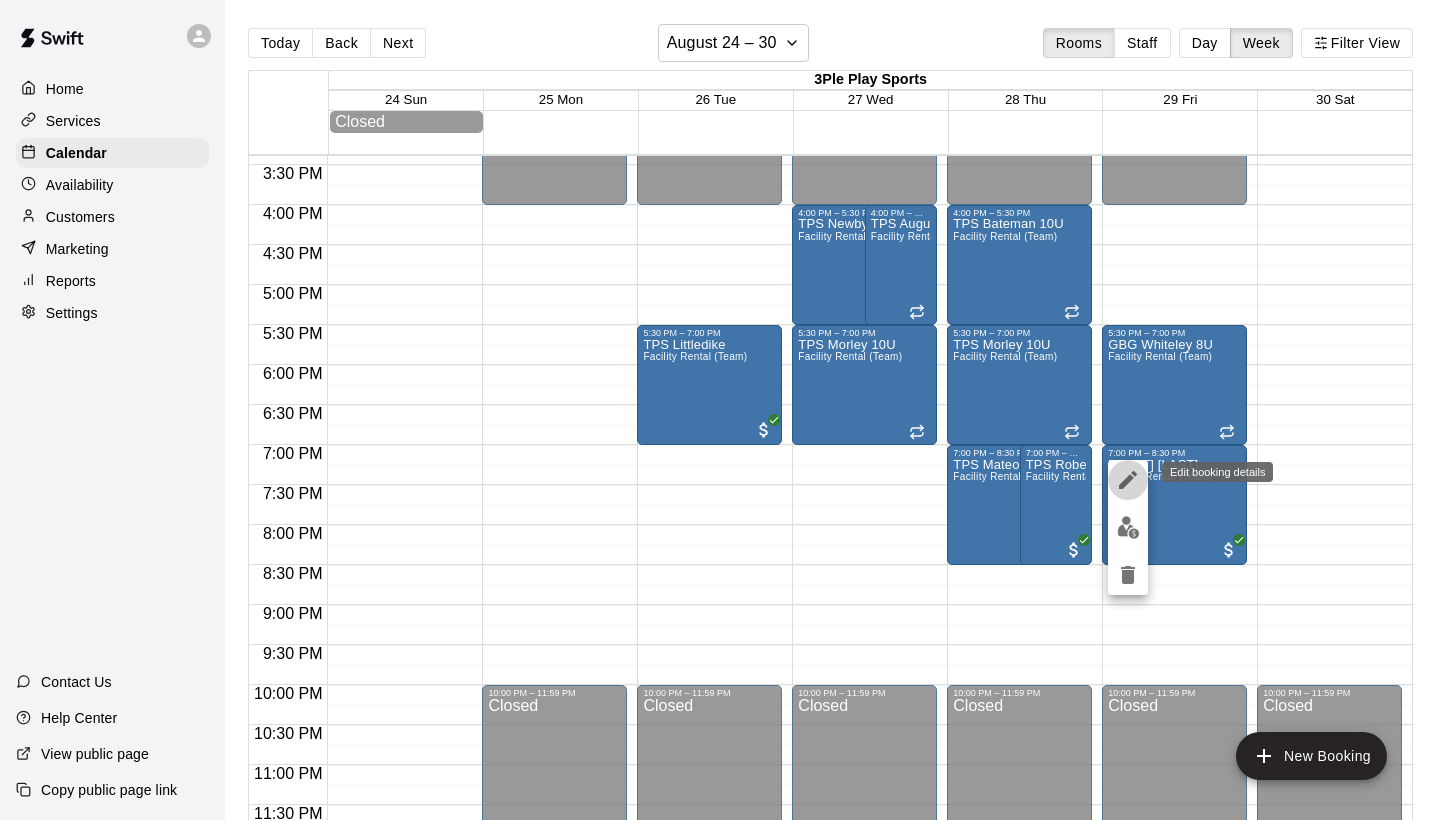 click 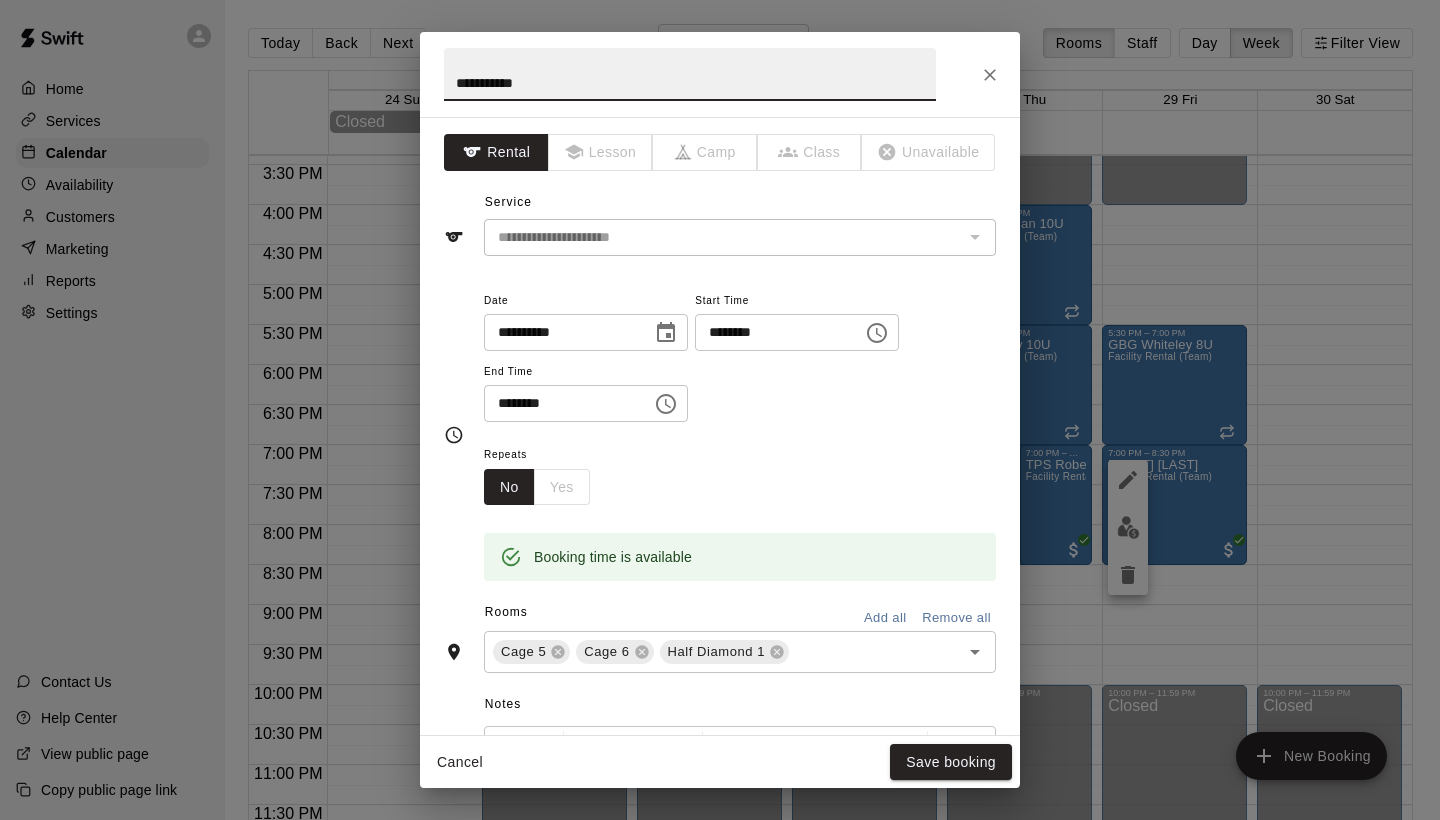 click on "**********" at bounding box center [690, 74] 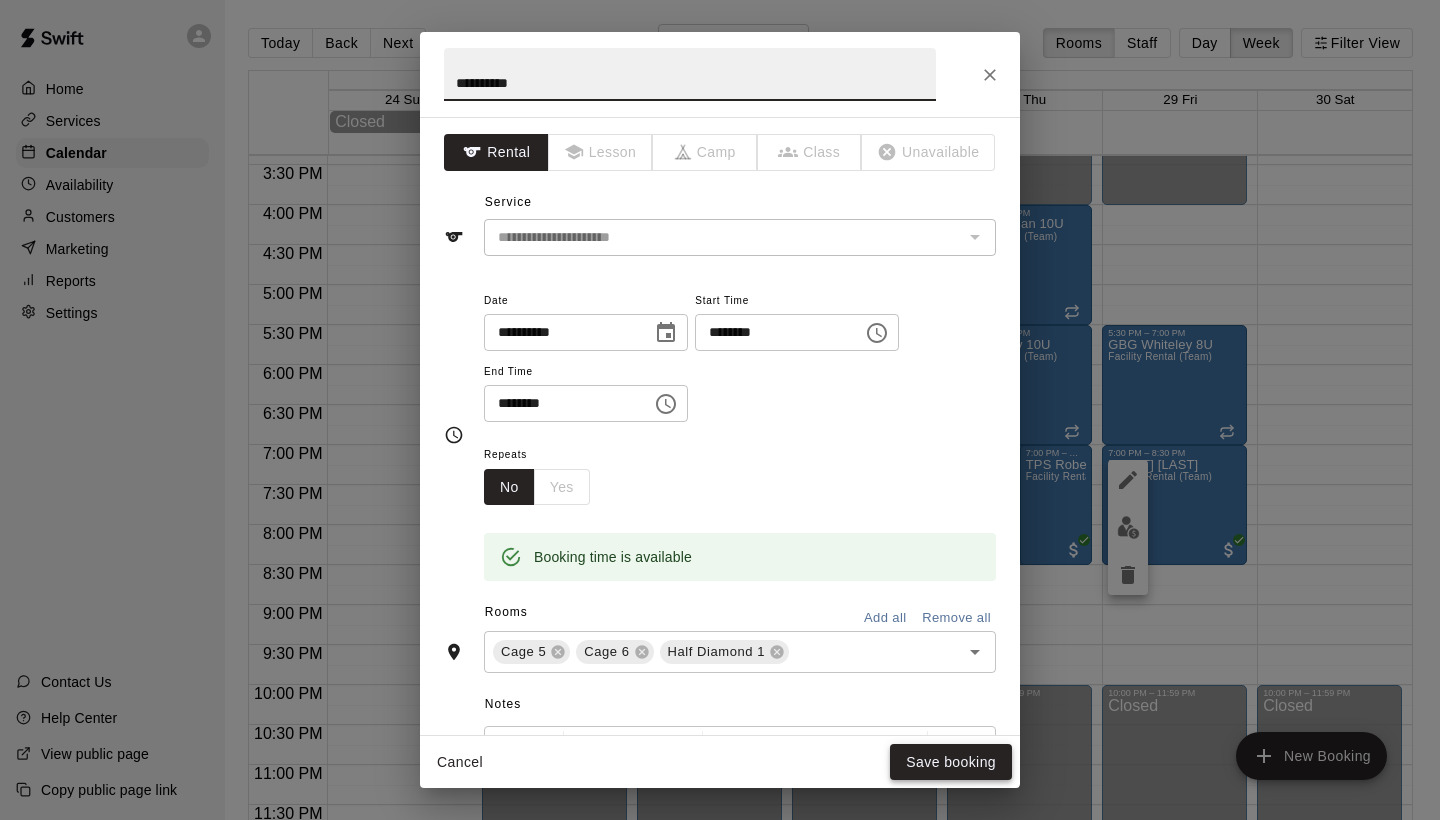 type on "**********" 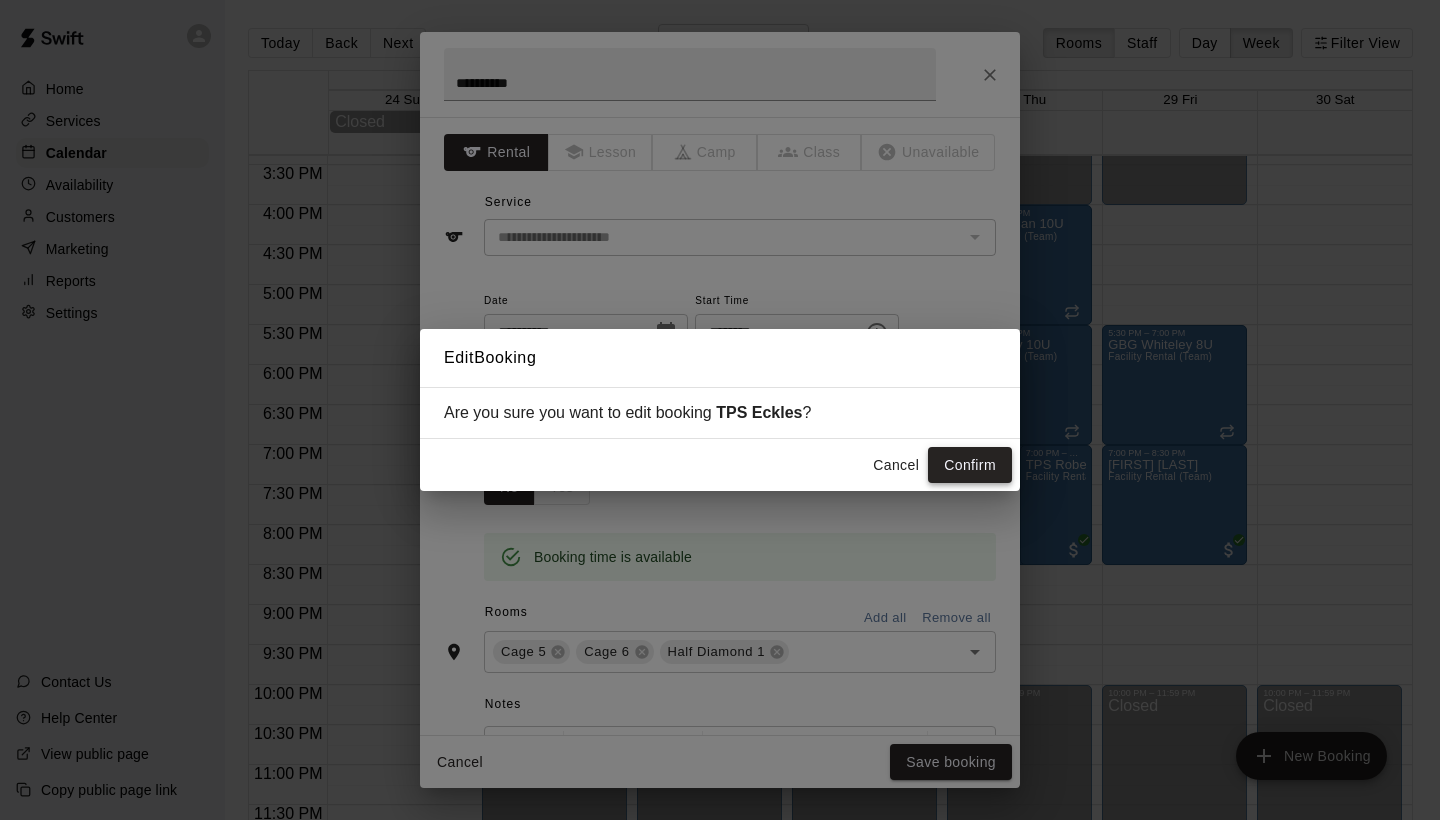 click on "Confirm" at bounding box center (970, 465) 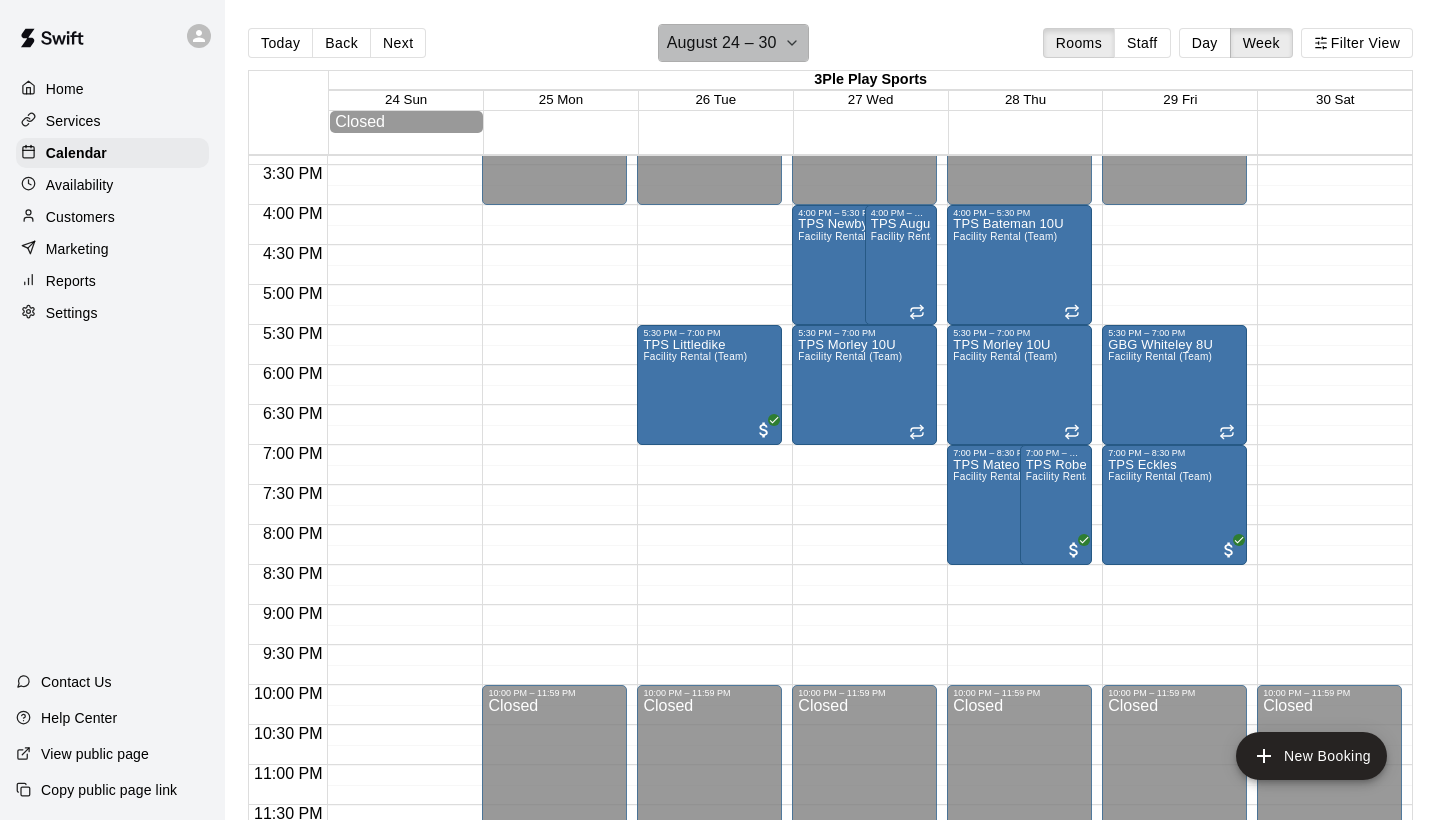 click 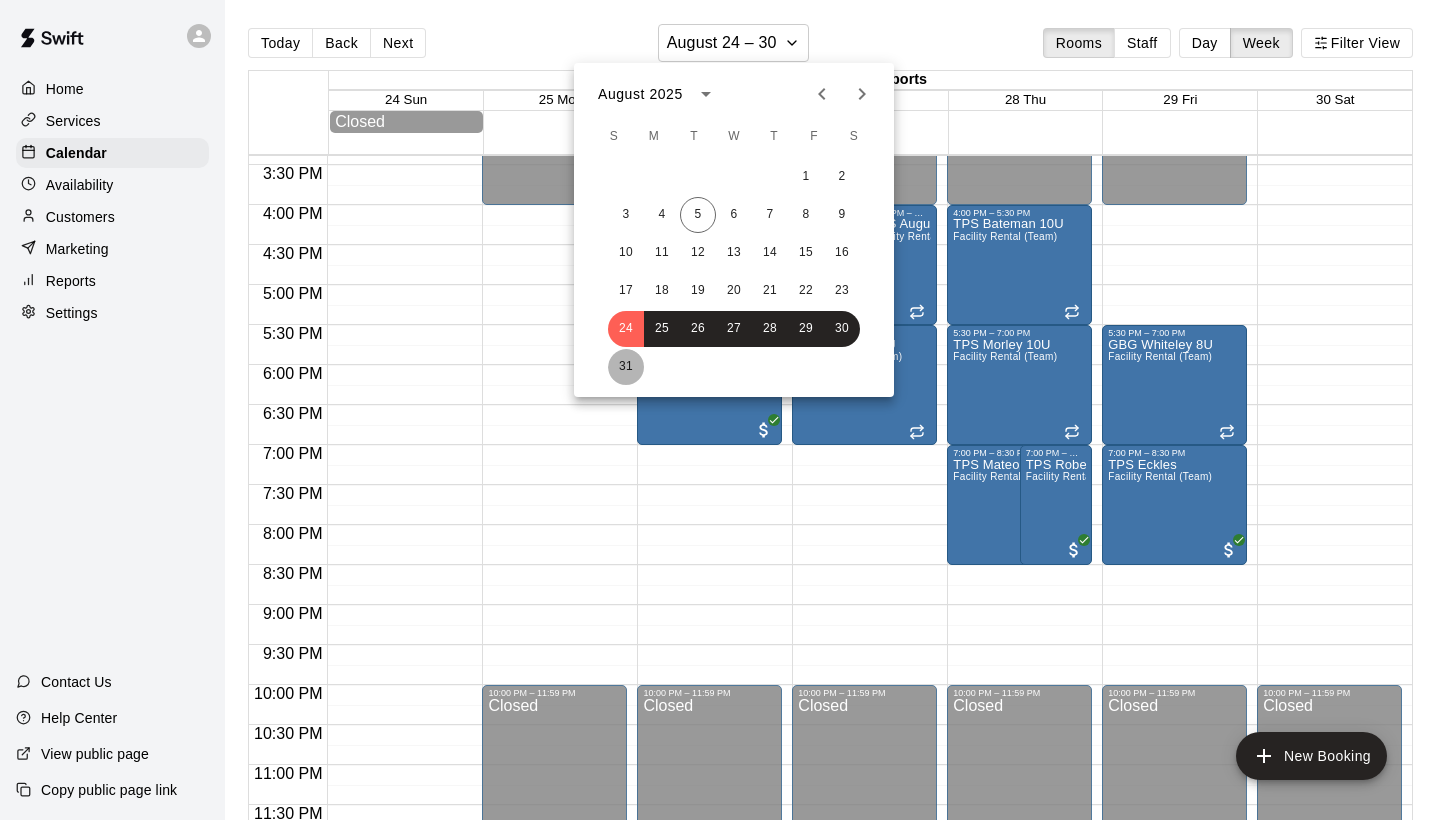 click on "31" at bounding box center [626, 367] 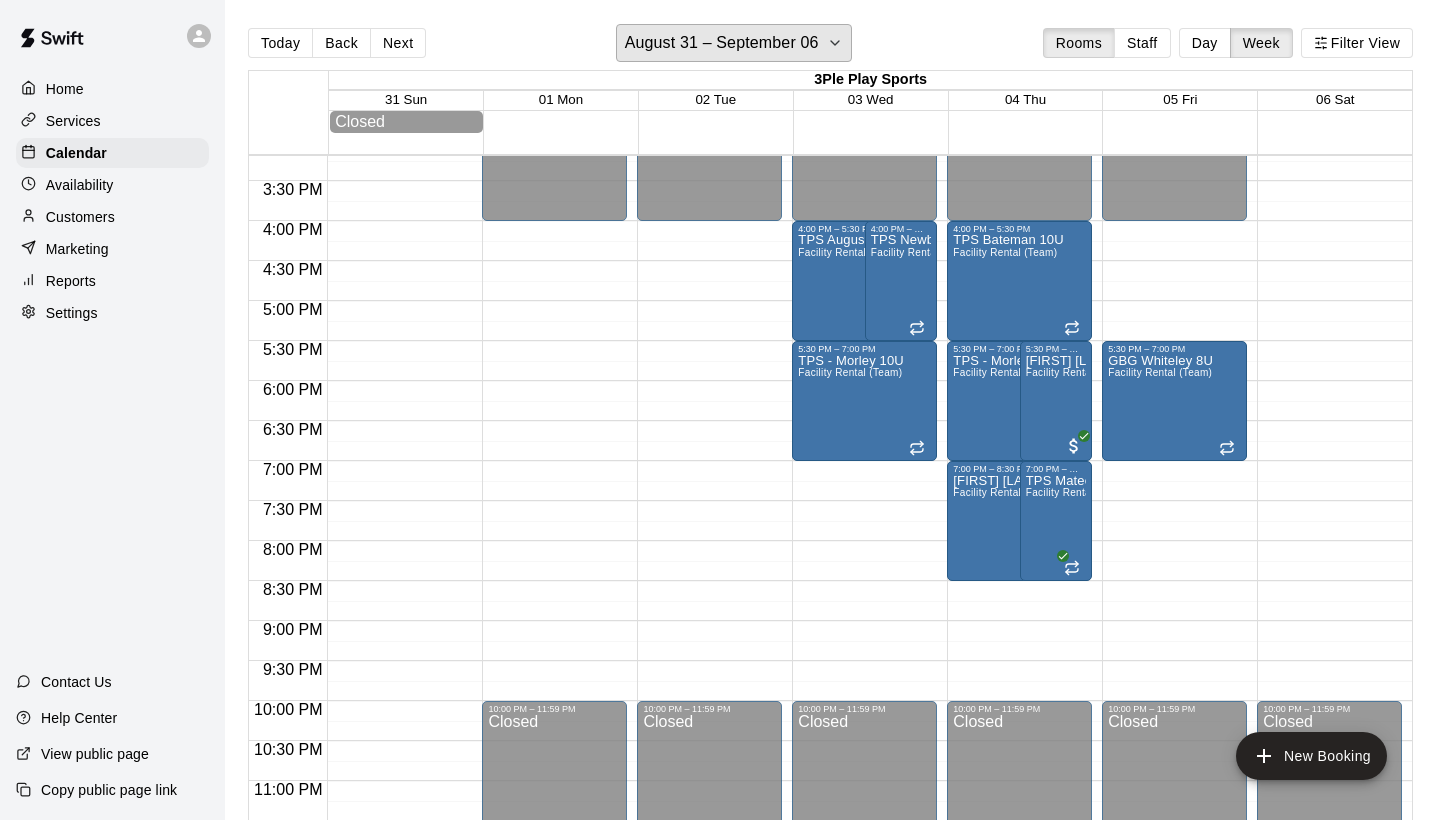 scroll, scrollTop: 1223, scrollLeft: 0, axis: vertical 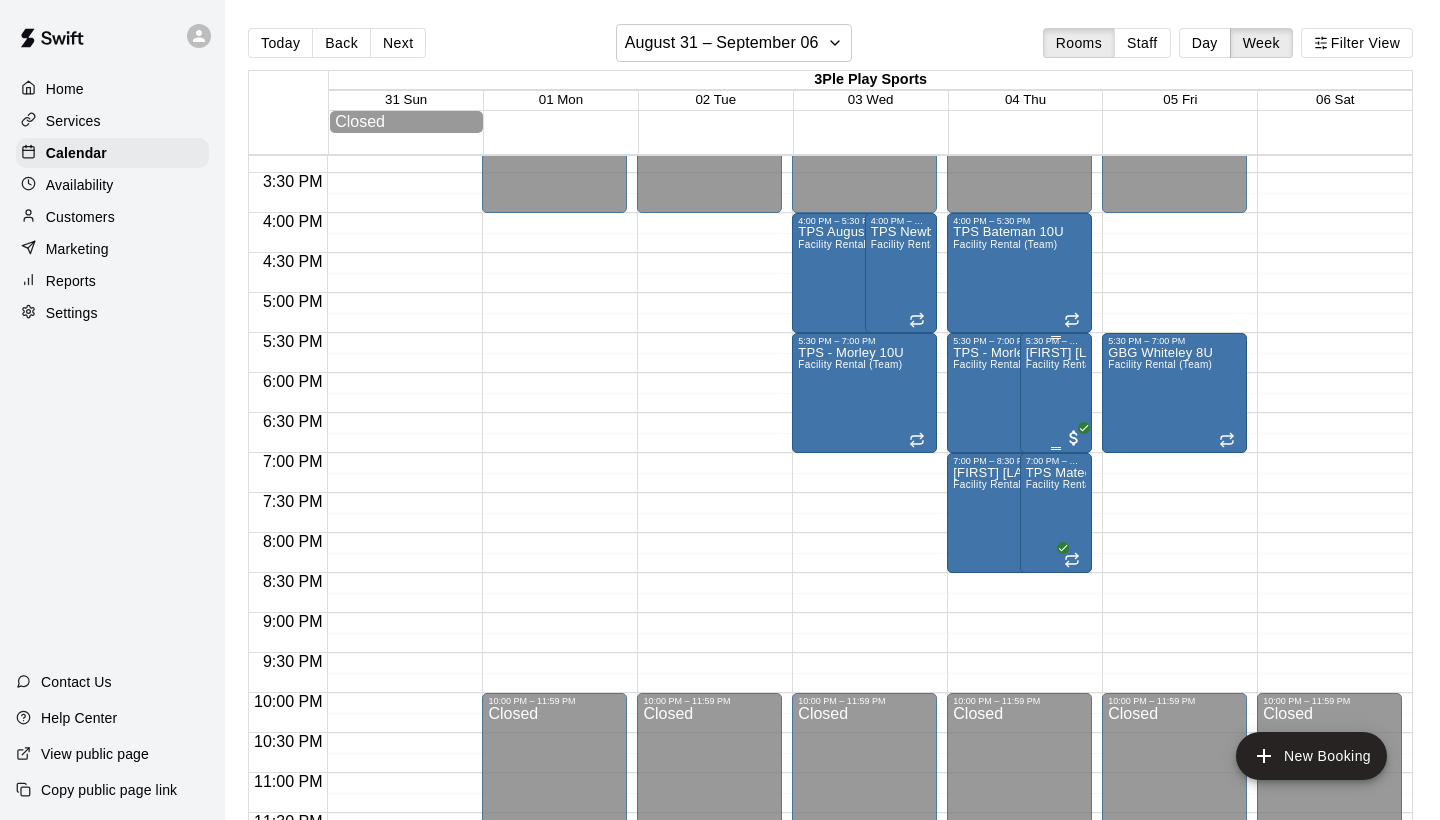 click on "[FIRST] [LAST] Facility Rental (Team)" at bounding box center [1056, 756] 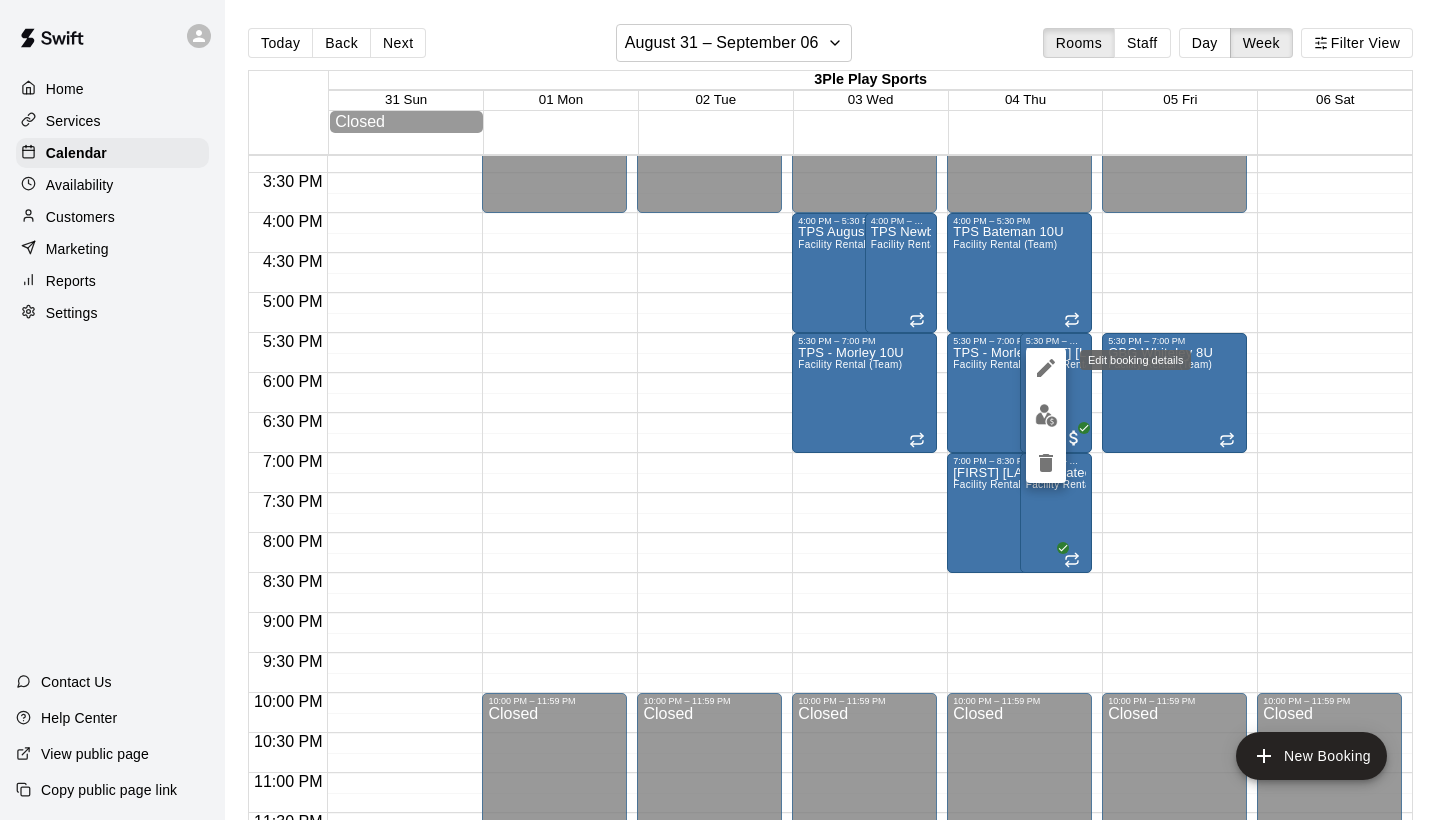 click 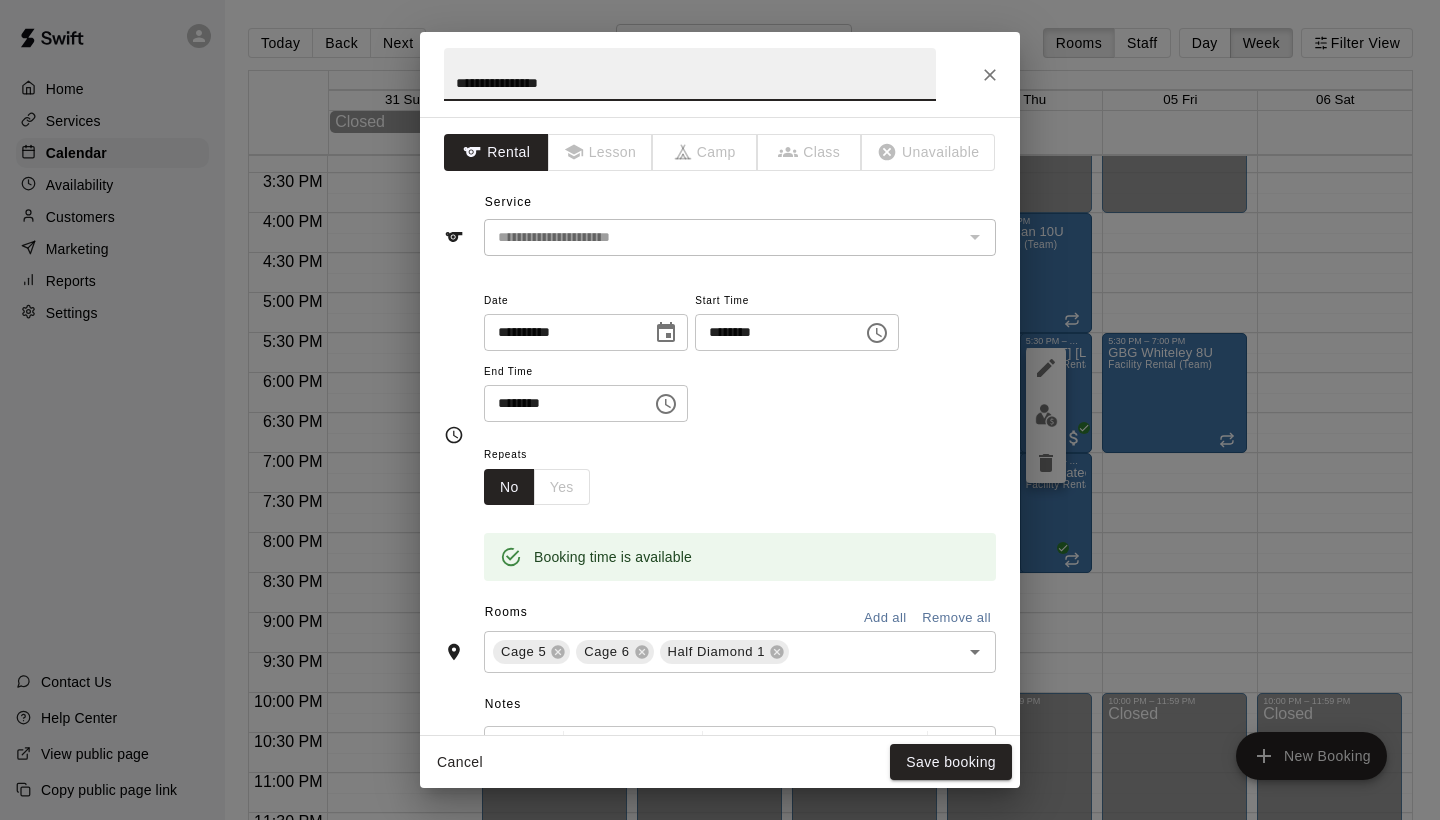 click on "**********" at bounding box center [690, 74] 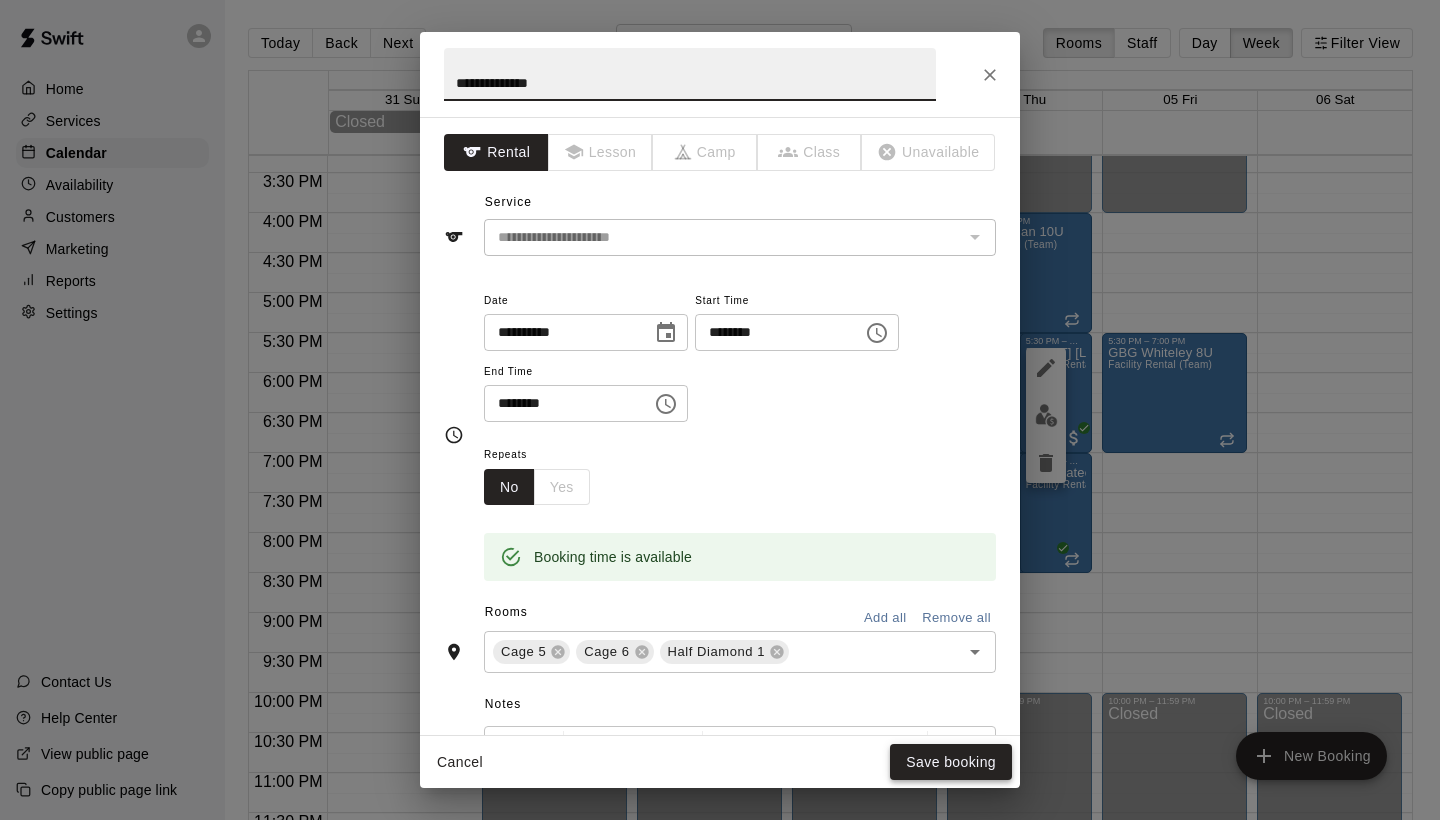 type on "**********" 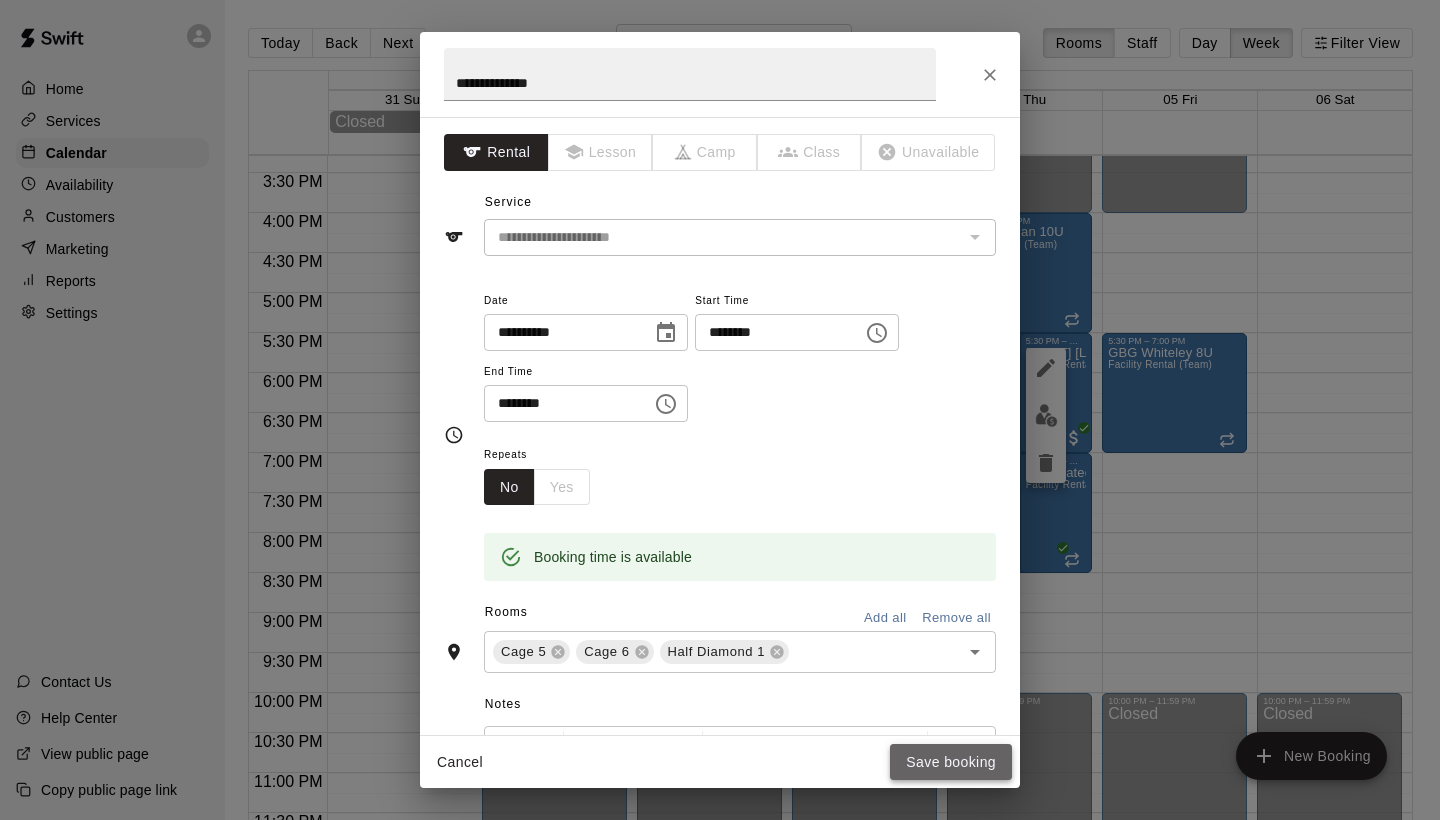 click on "Save booking" at bounding box center [951, 762] 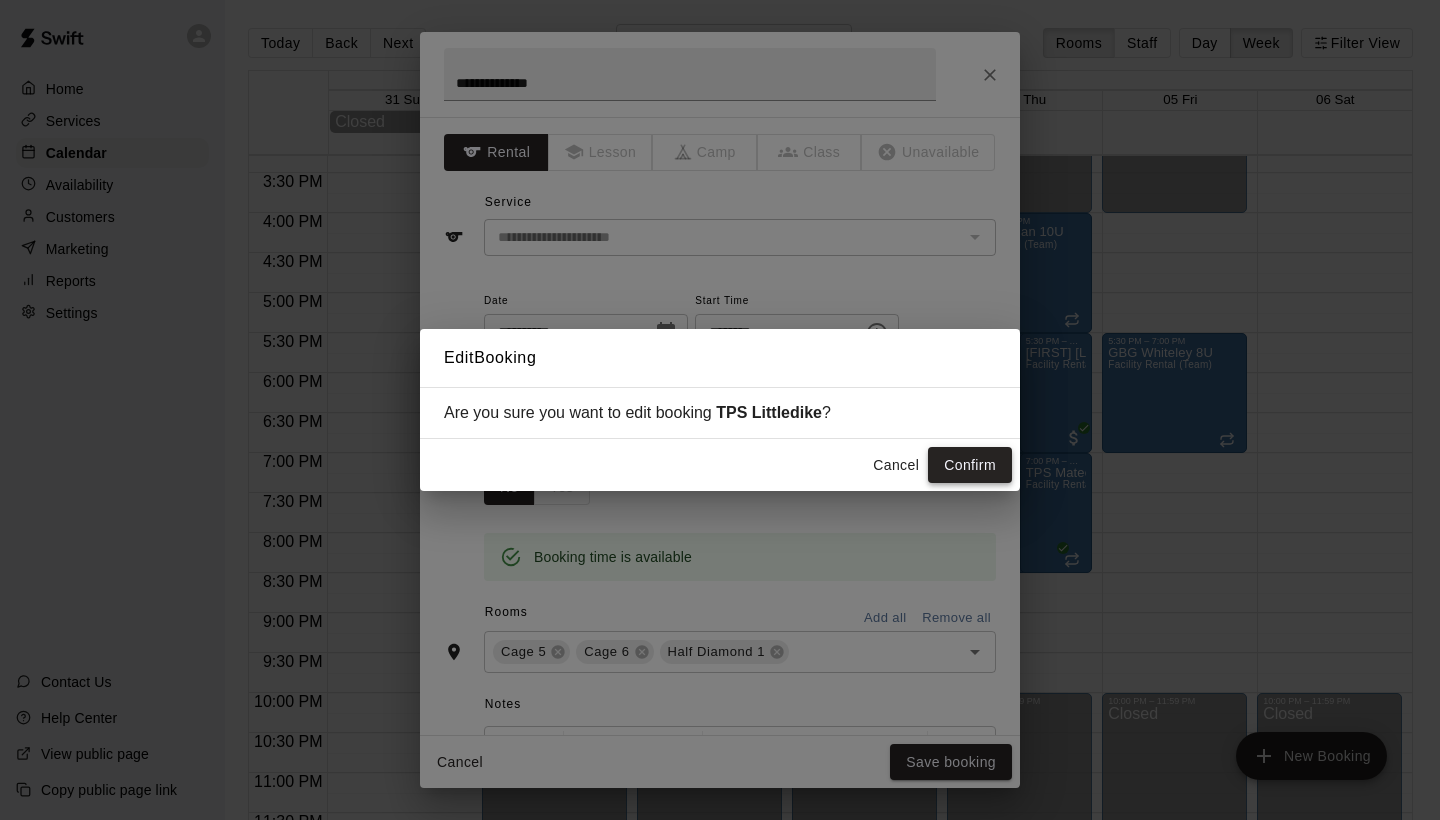 click on "Confirm" at bounding box center (970, 465) 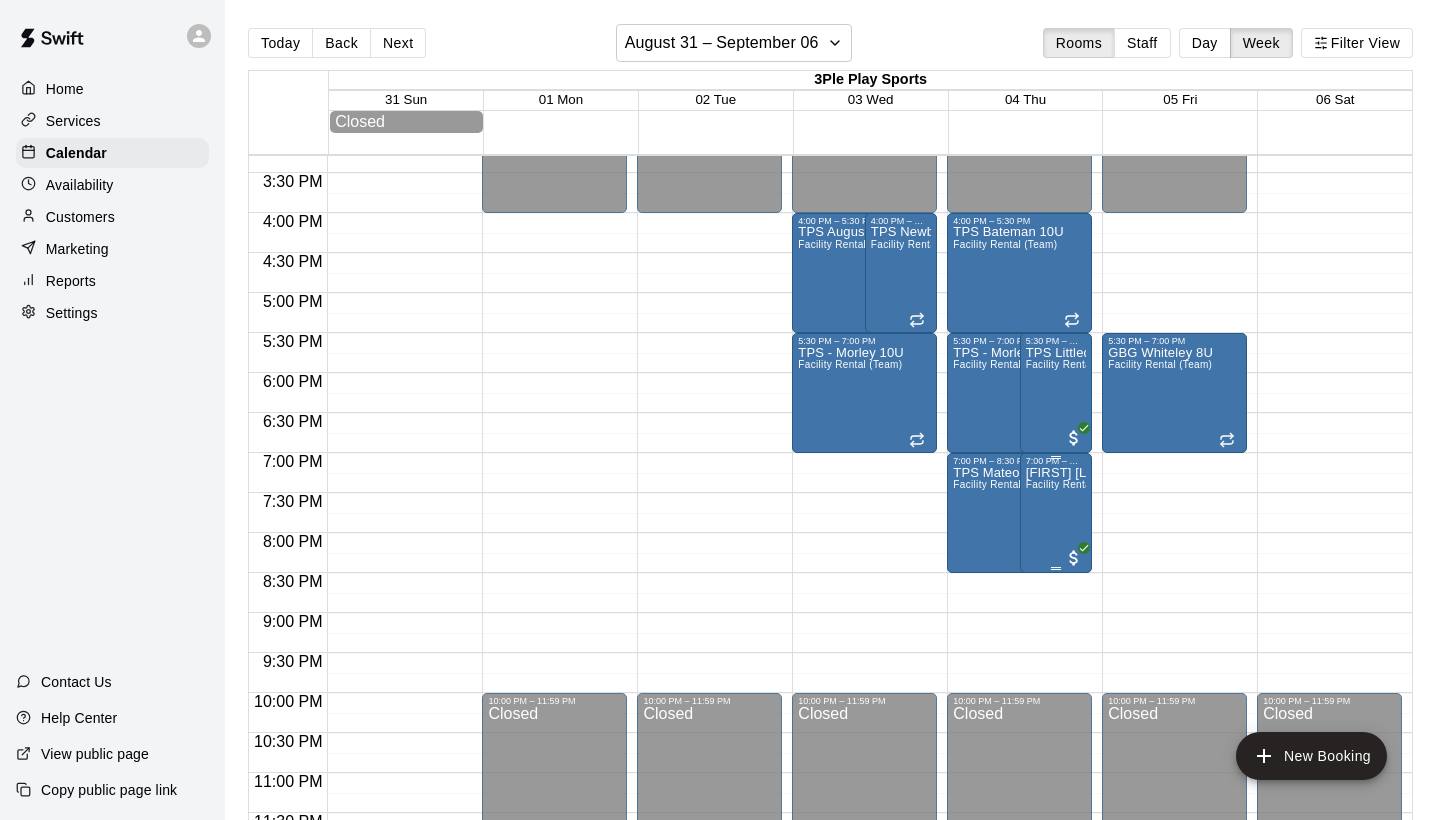 click on "[FIRST] [LAST] Facility Rental (Team)" at bounding box center (1056, 876) 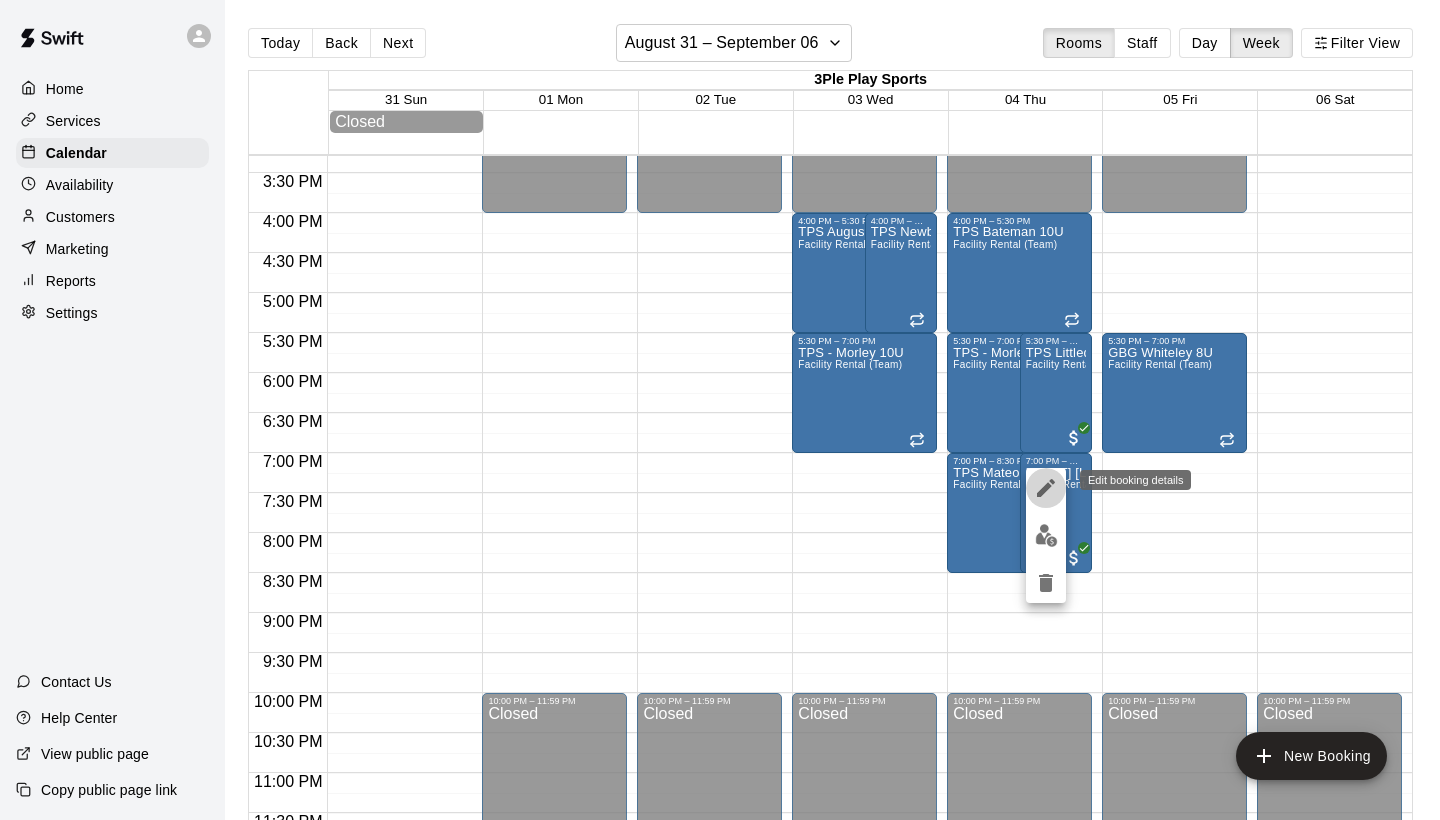 click 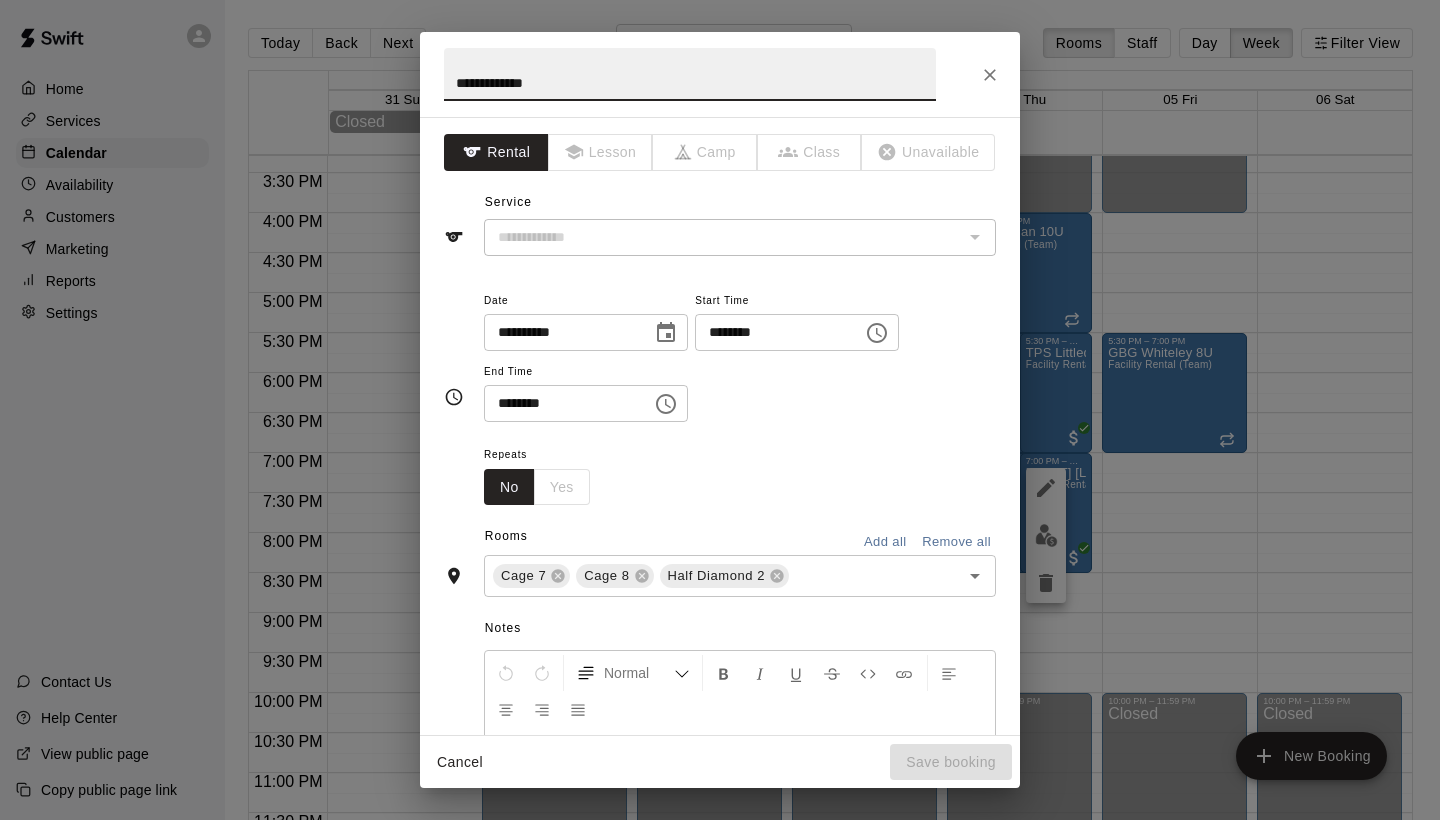 type on "**********" 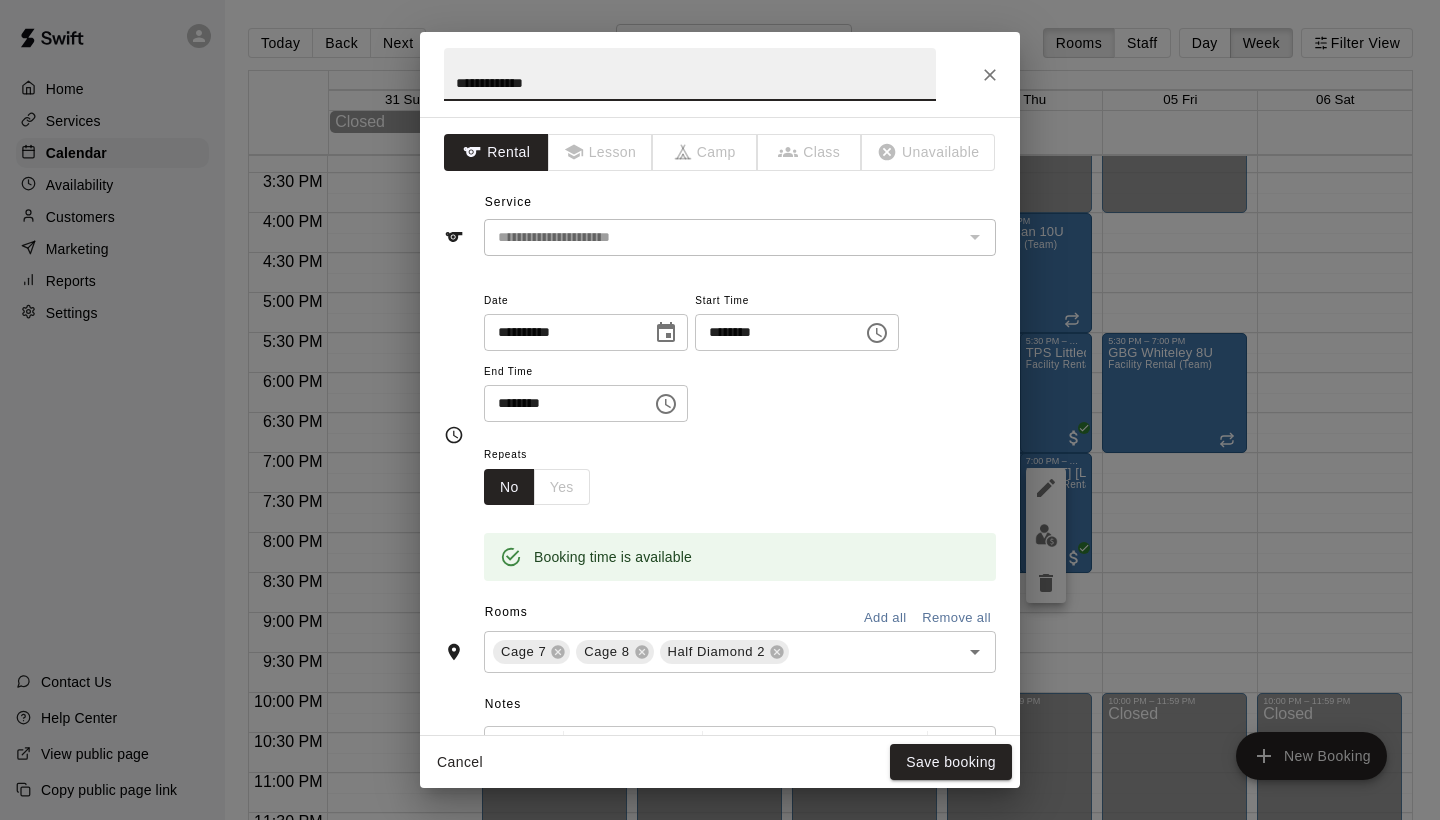 click on "**********" at bounding box center [690, 74] 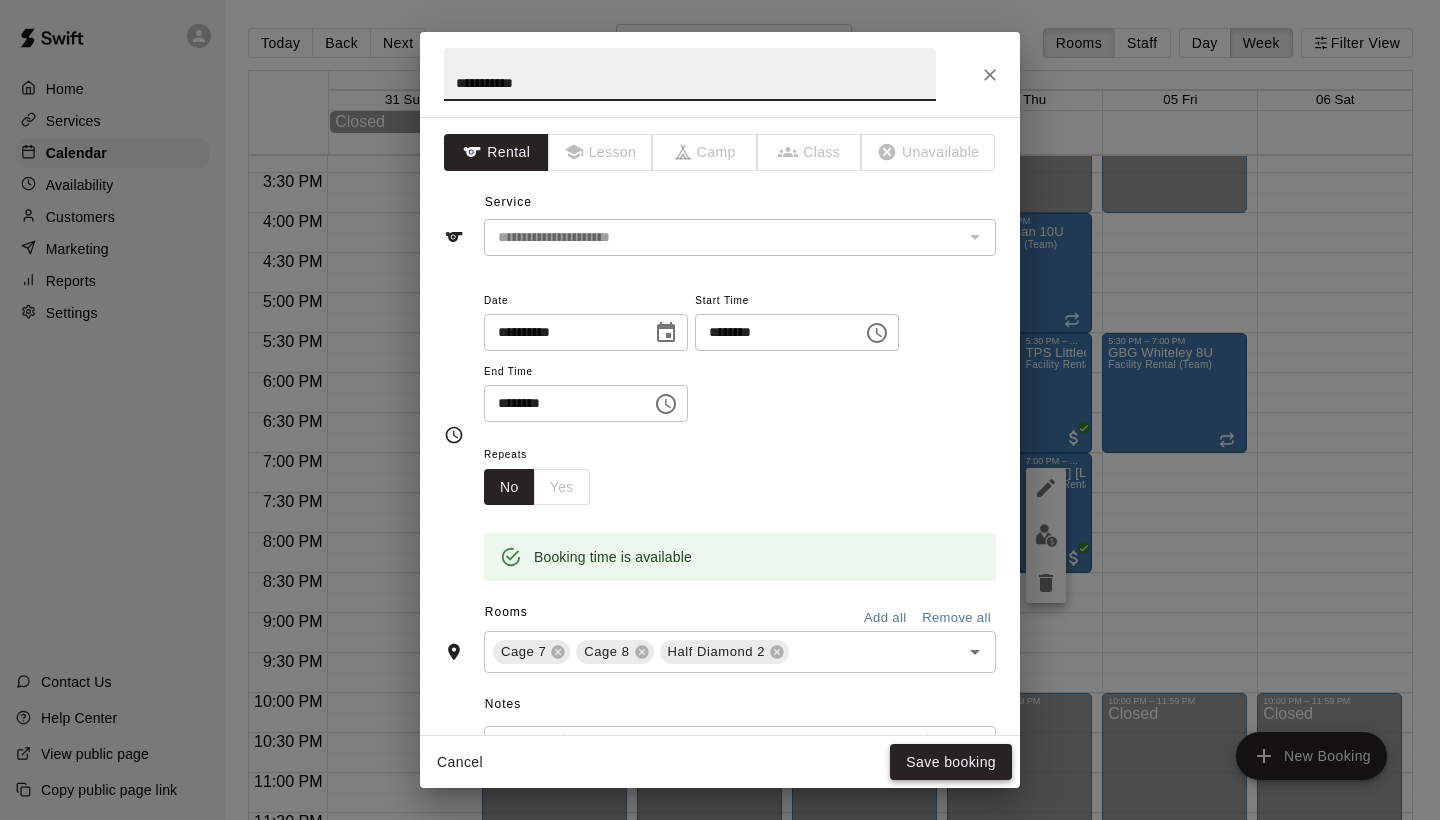 type on "**********" 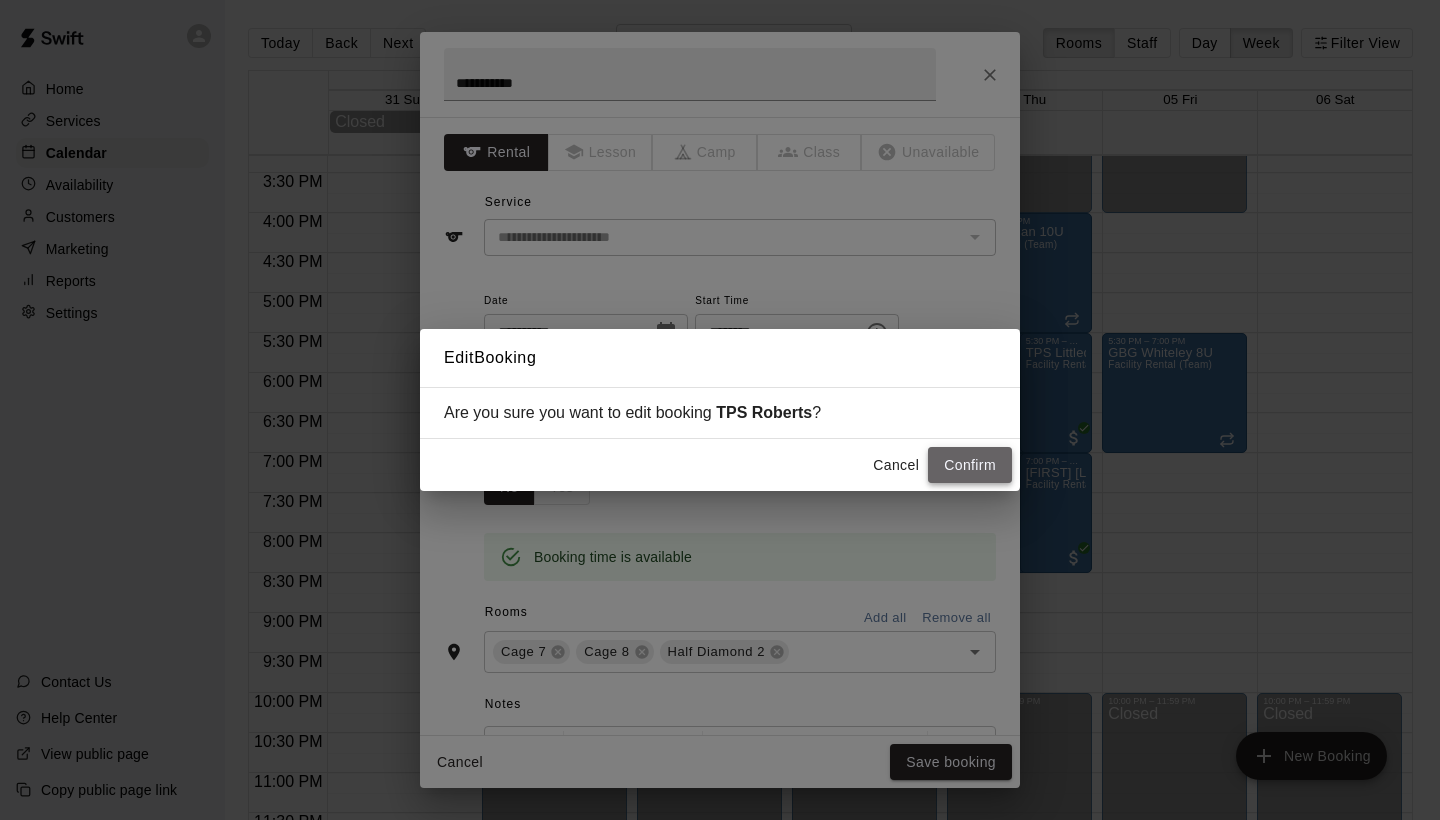 click on "Confirm" at bounding box center (970, 465) 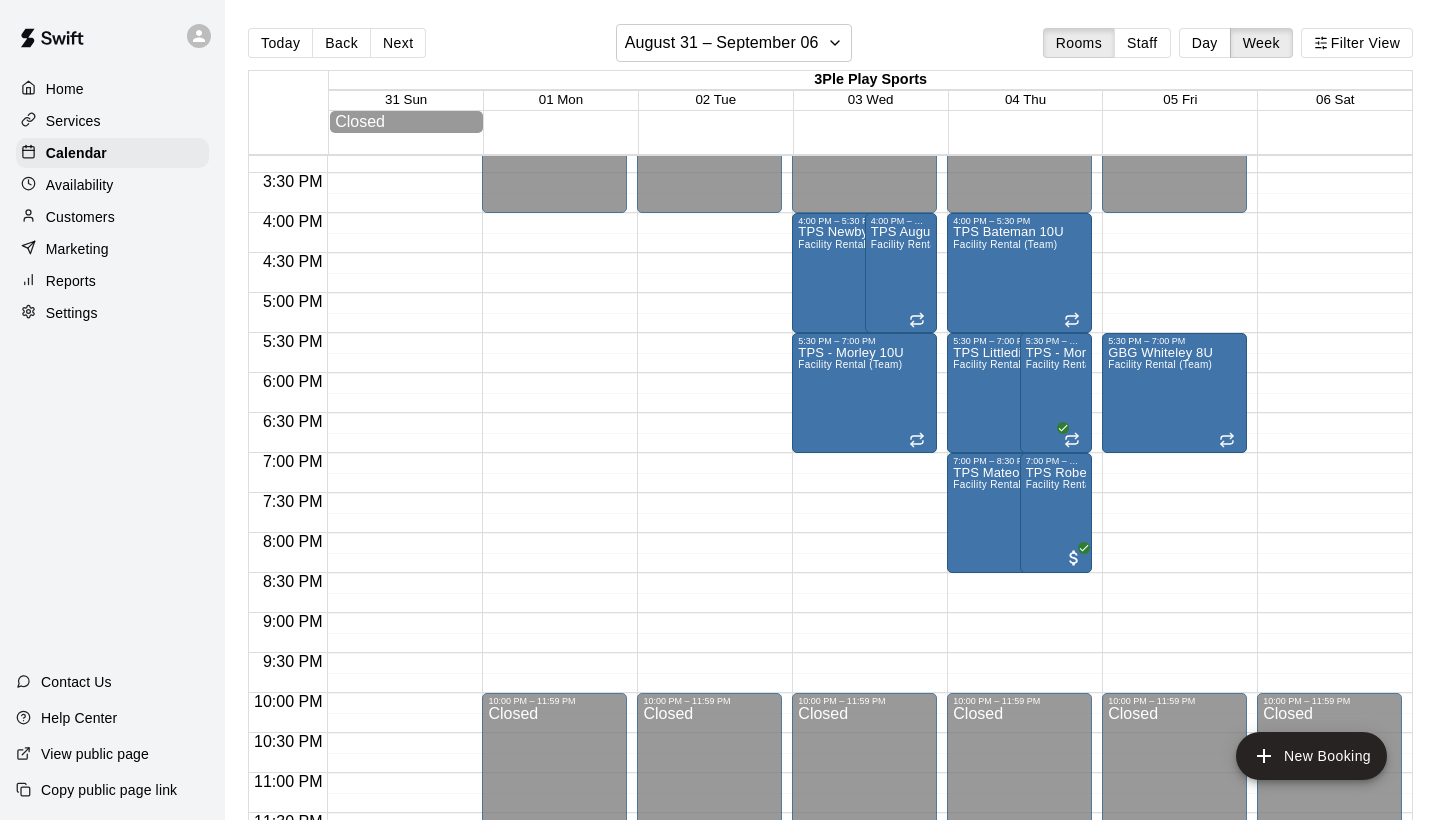 click on "Customers" at bounding box center [80, 217] 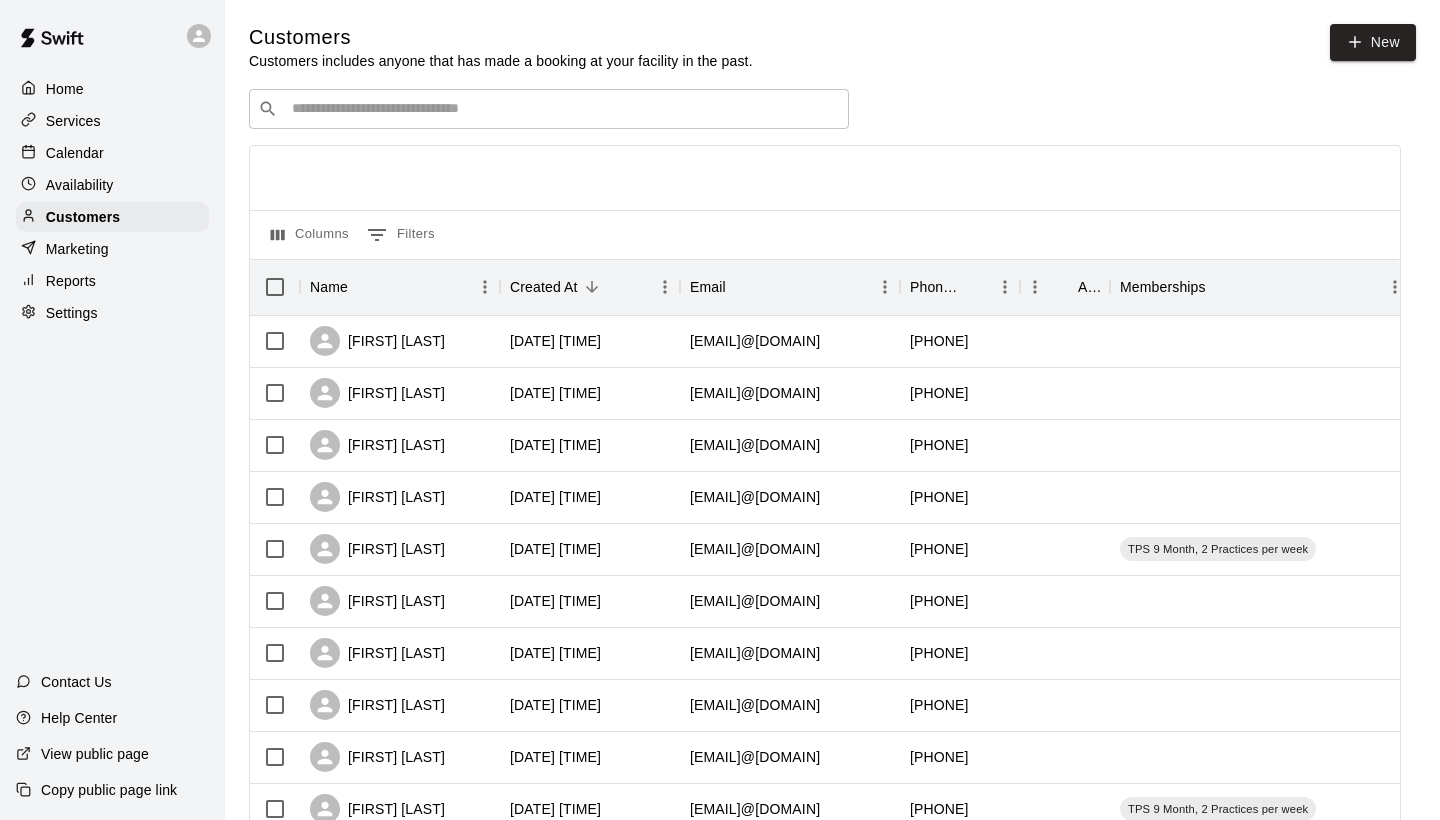 scroll, scrollTop: 0, scrollLeft: 0, axis: both 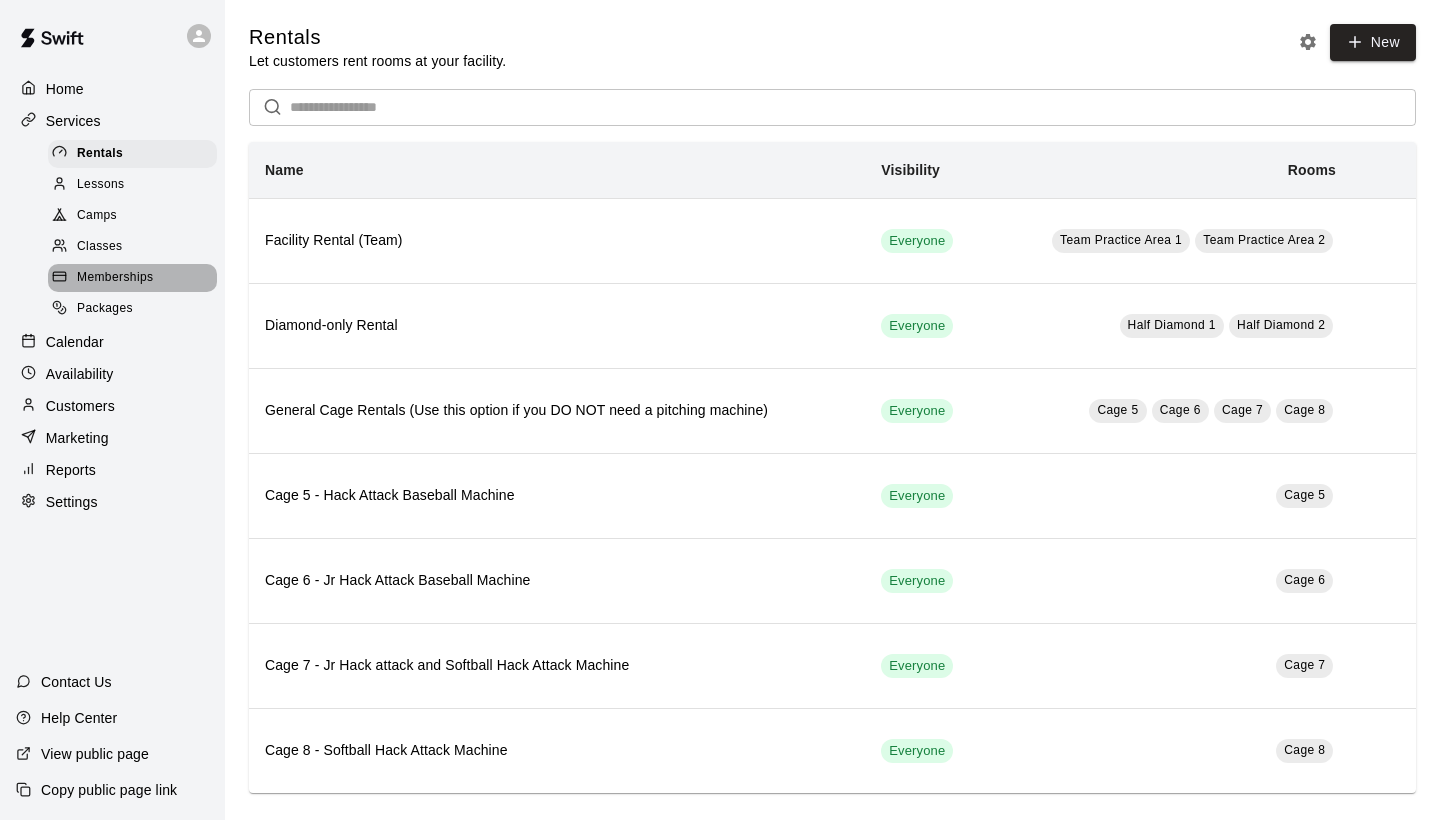 click on "Memberships" at bounding box center [115, 278] 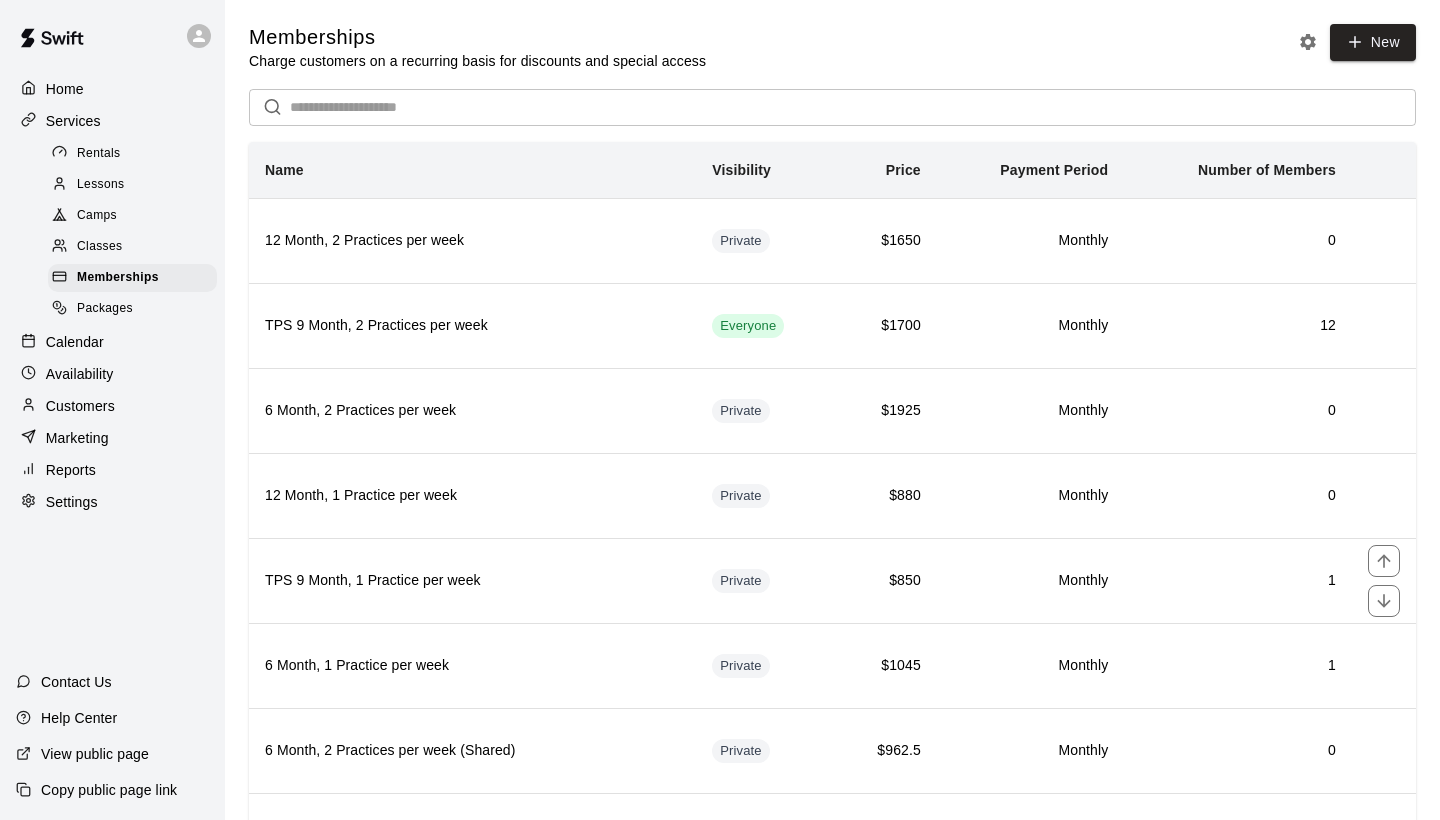 scroll, scrollTop: 0, scrollLeft: 0, axis: both 